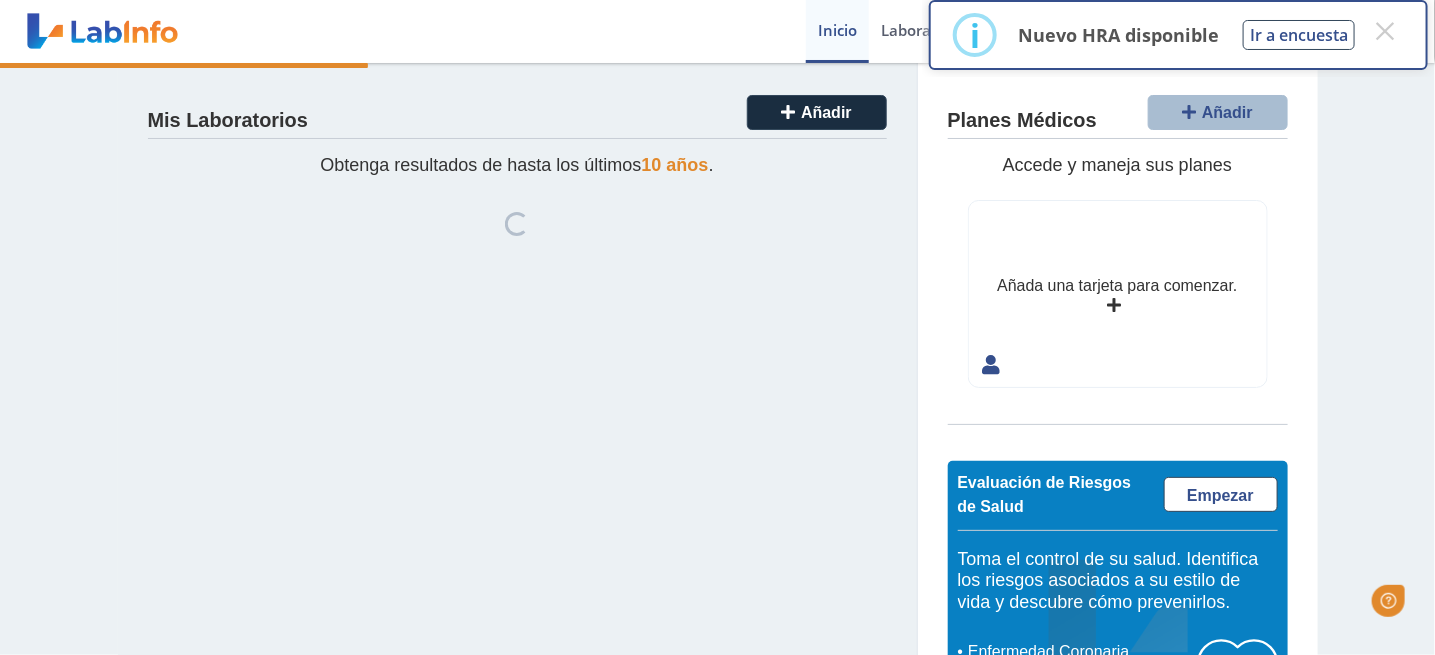 scroll, scrollTop: 0, scrollLeft: 0, axis: both 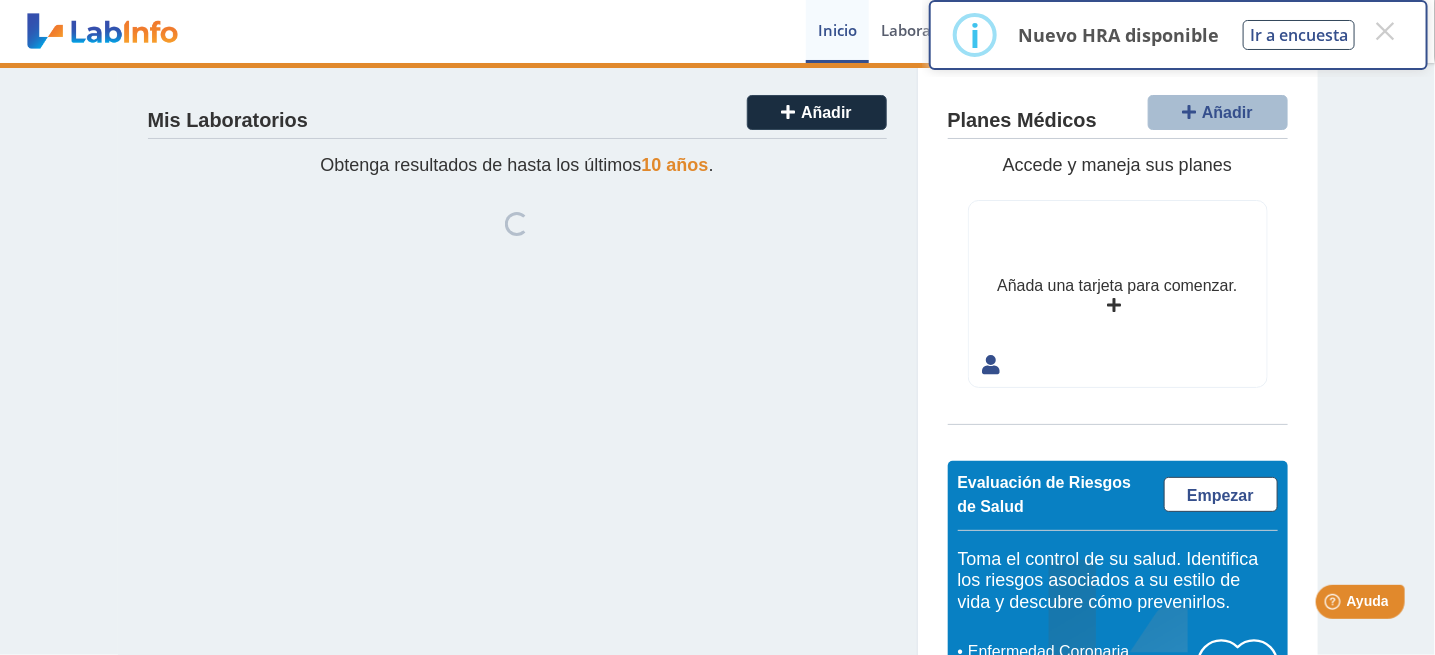 click on "Mis Laboratorios Añadir Obtenga resultados de hasta los últimos  10 años . Loading... SUBIR" 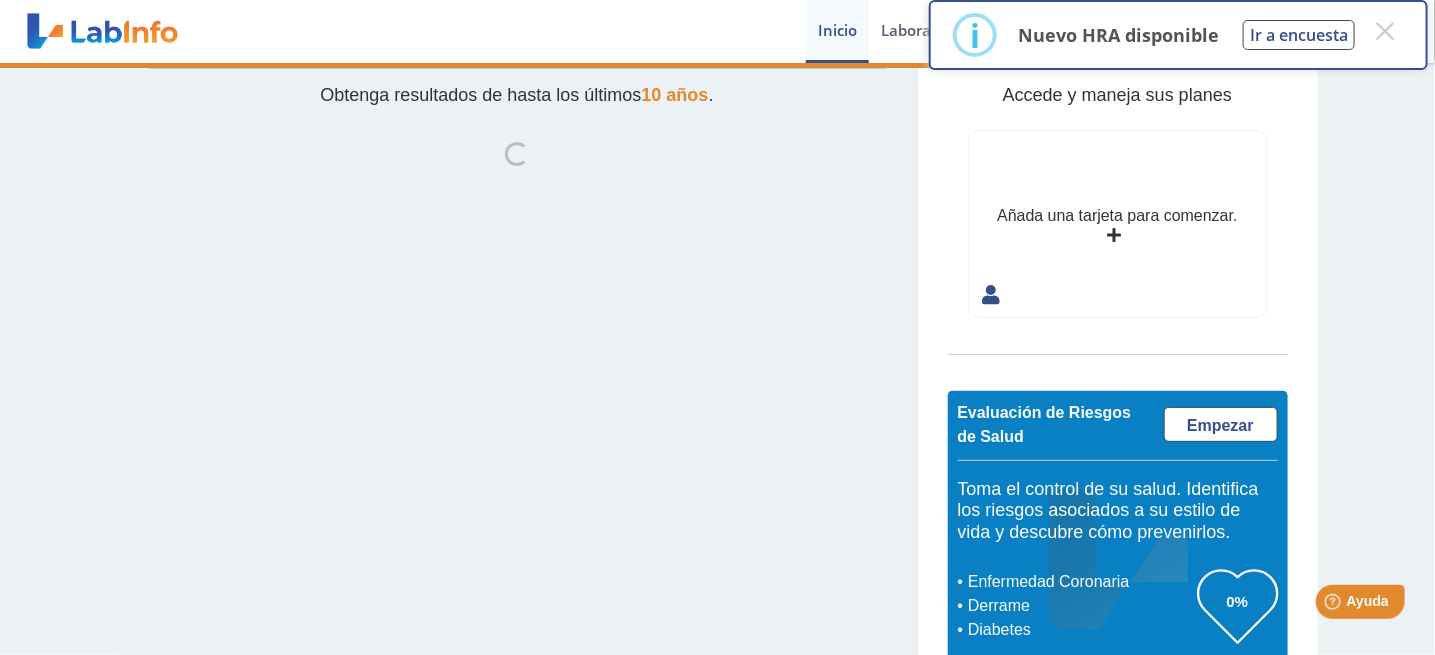scroll, scrollTop: 0, scrollLeft: 0, axis: both 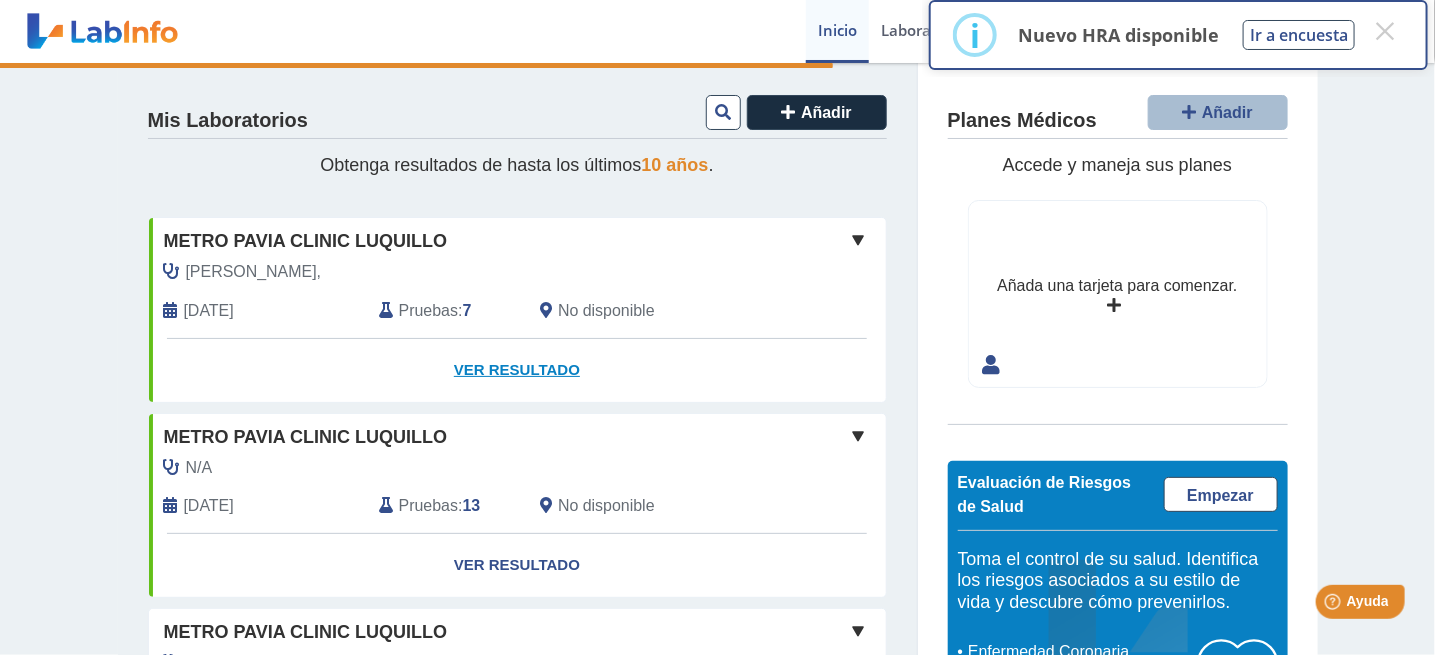 click on "Ver Resultado" 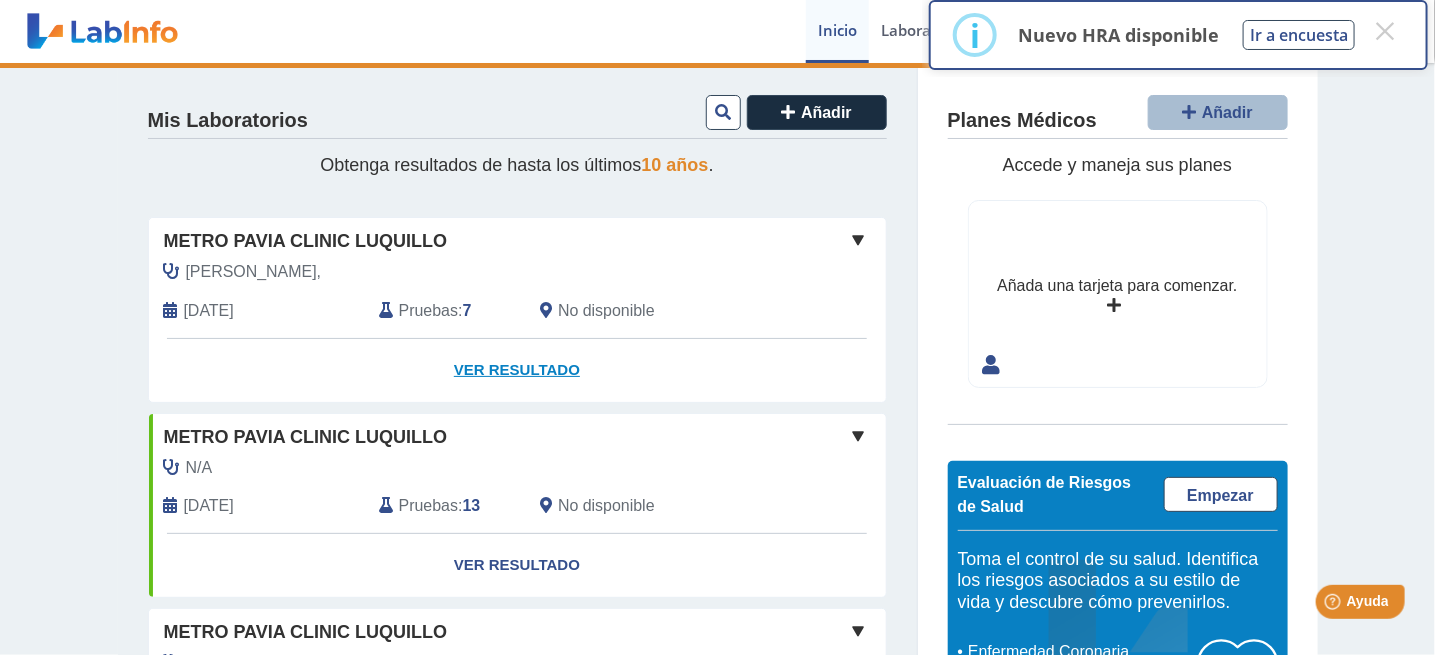 click on "Ver Resultado" 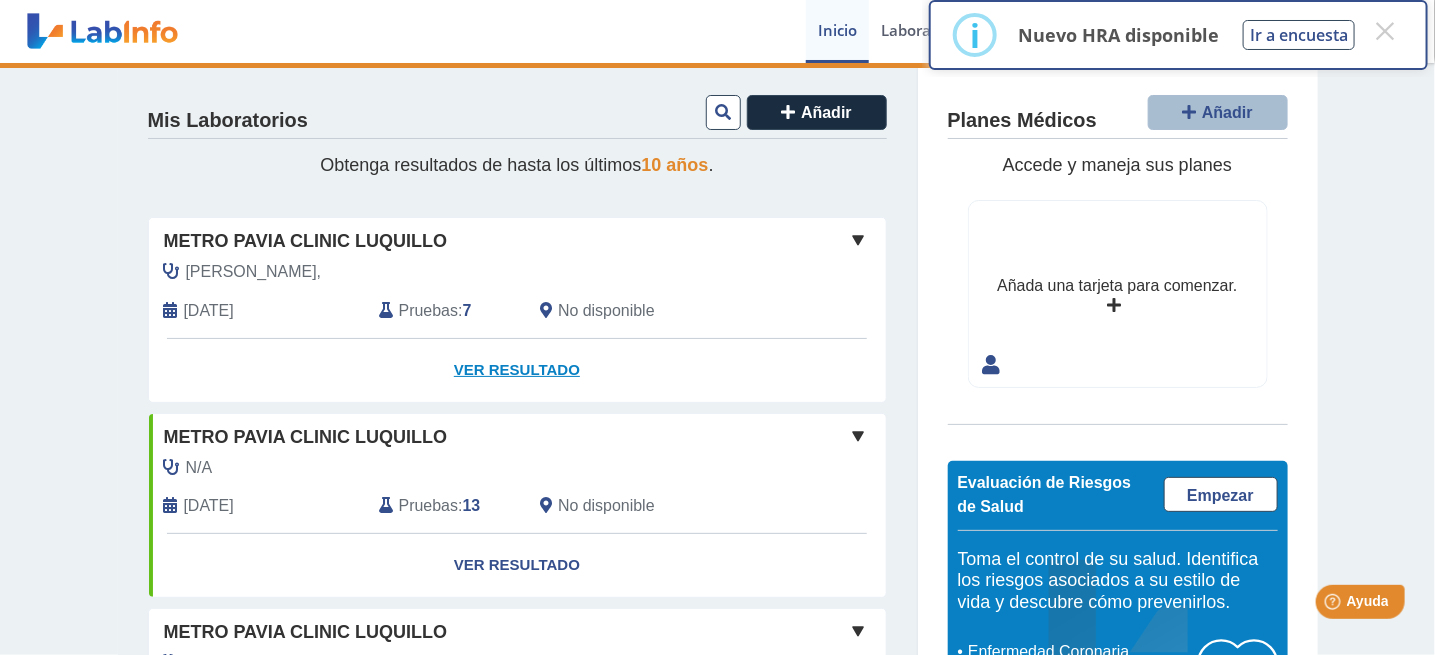 click on "Ver Resultado" 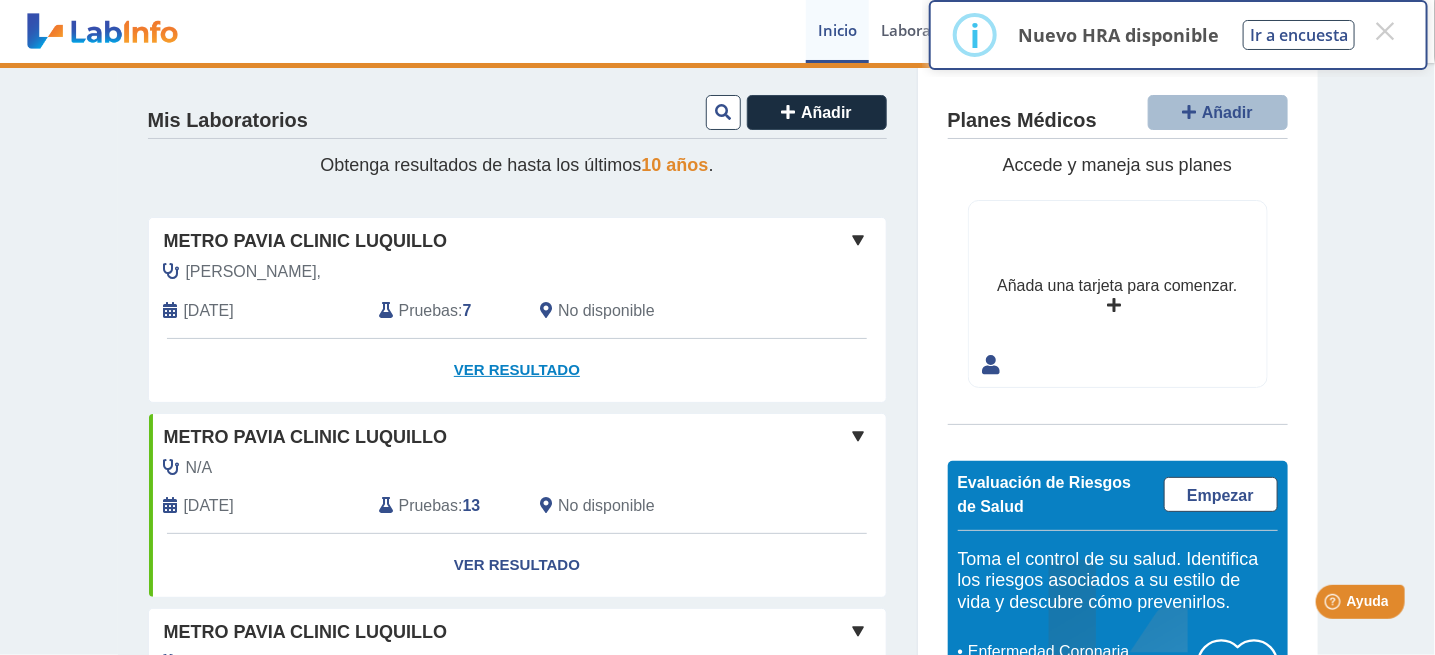 click on "Ver Resultado" 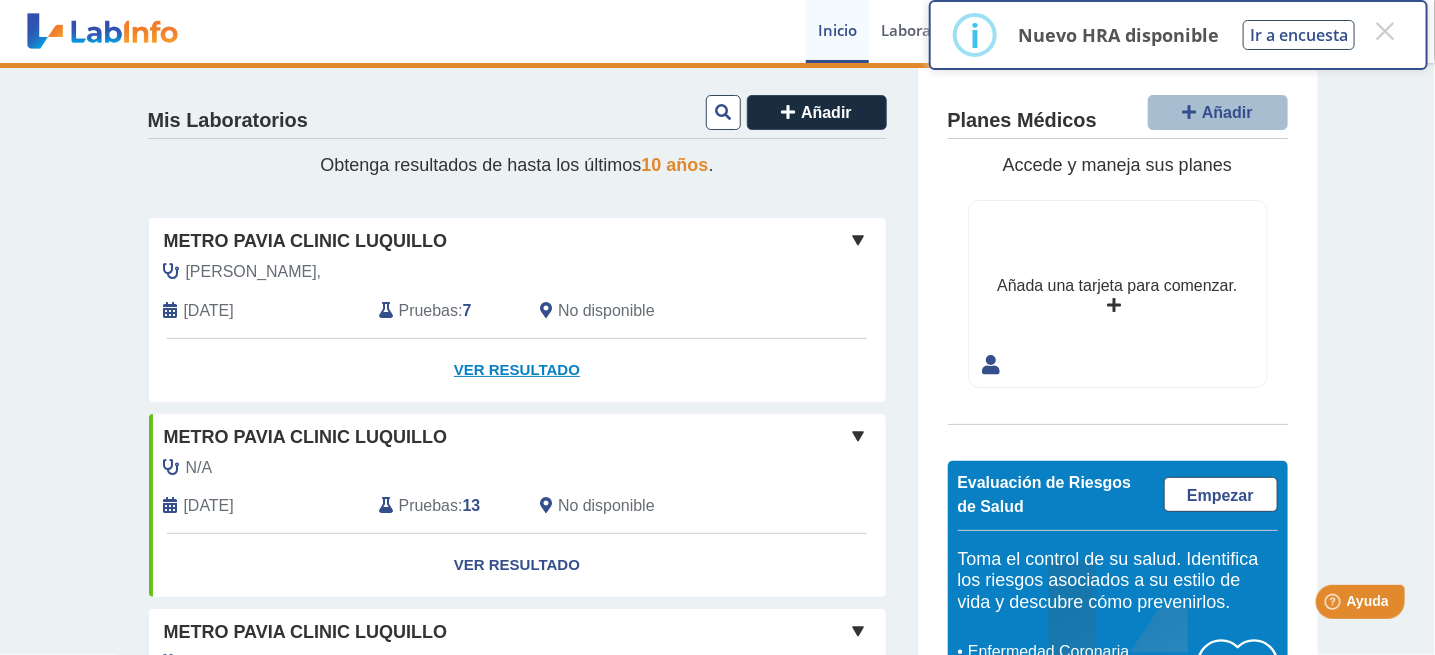 click on "Ver Resultado" 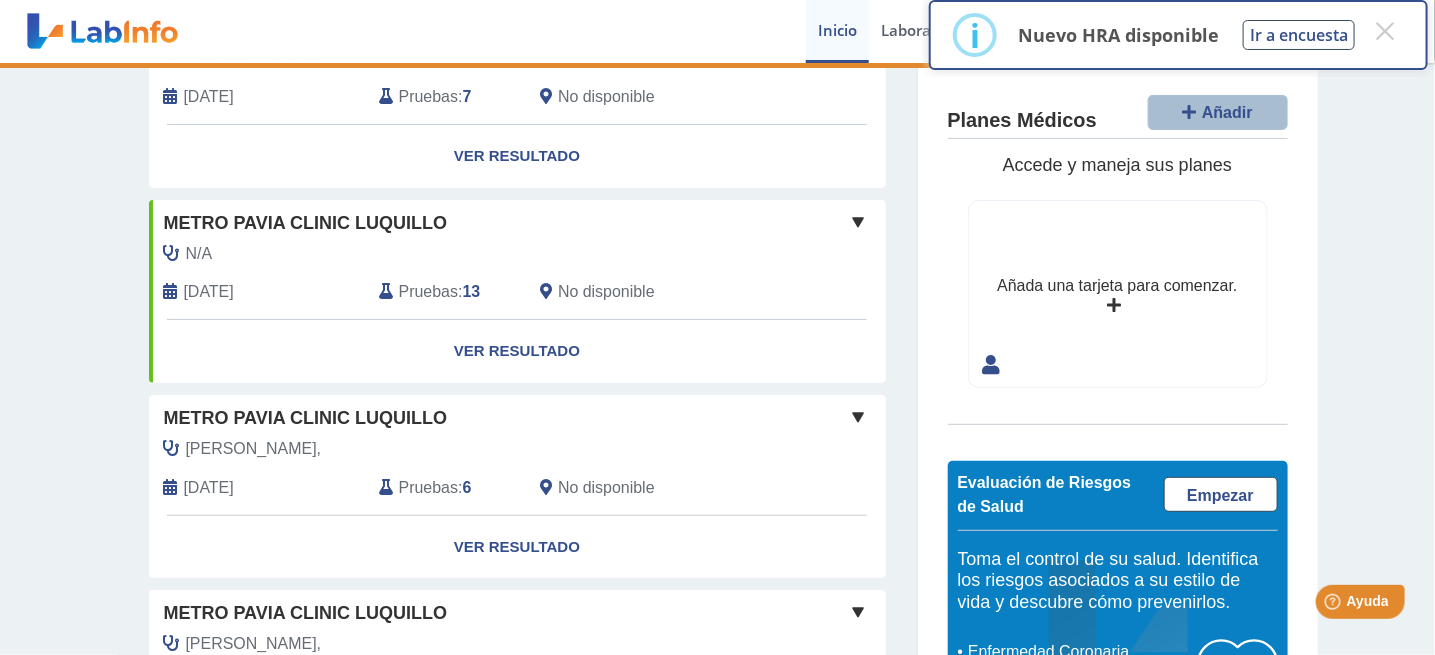 scroll, scrollTop: 102, scrollLeft: 0, axis: vertical 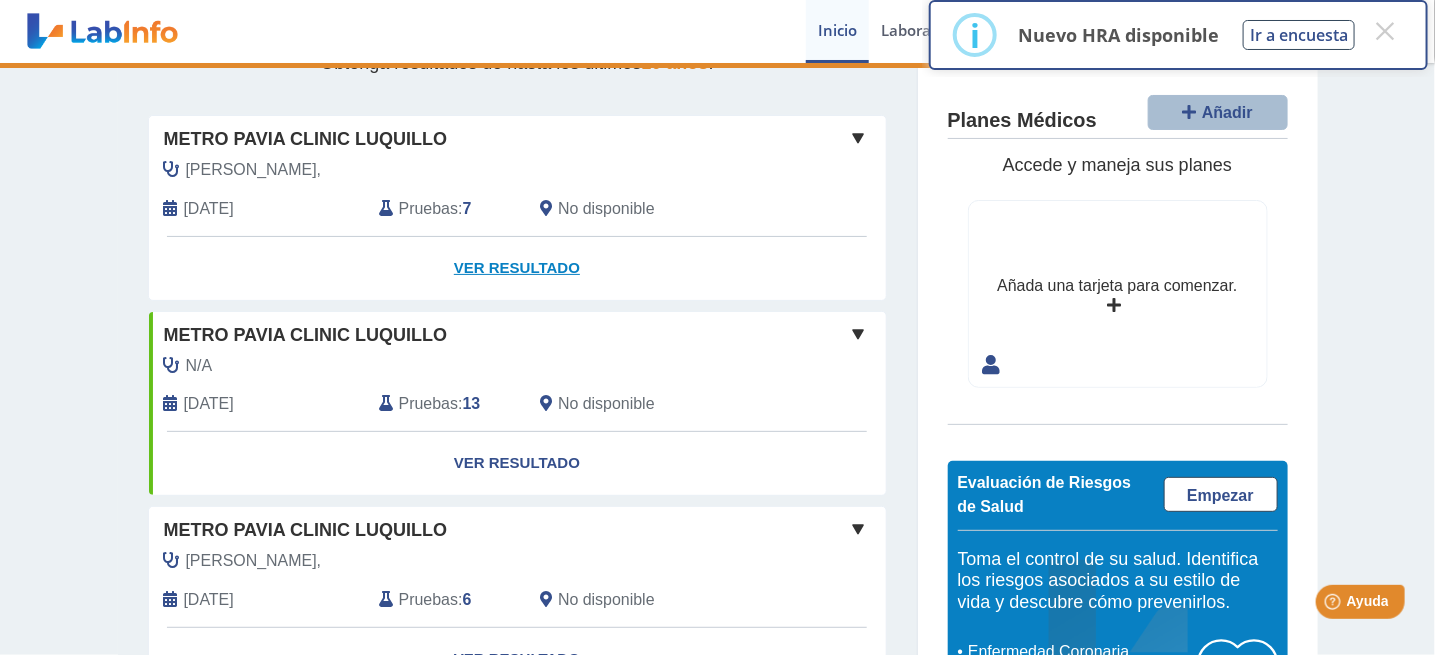 click on "Ver Resultado" 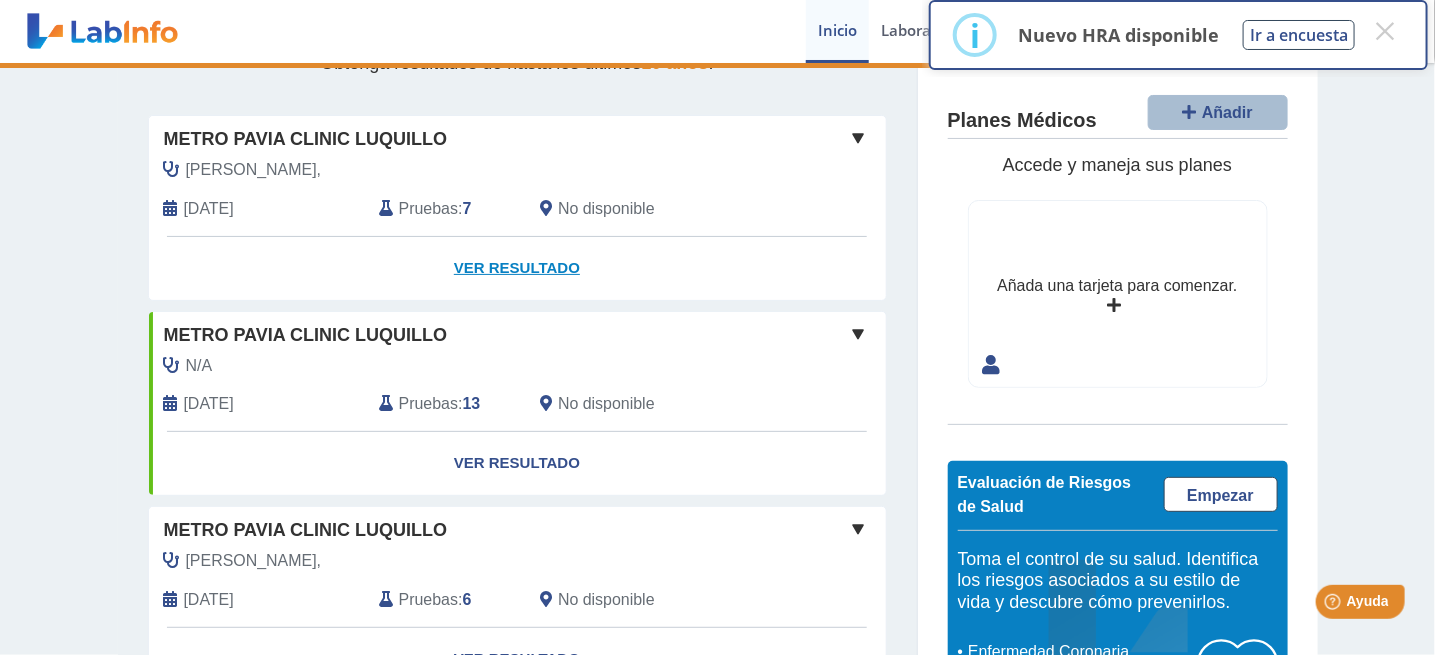 click on "Ver Resultado" 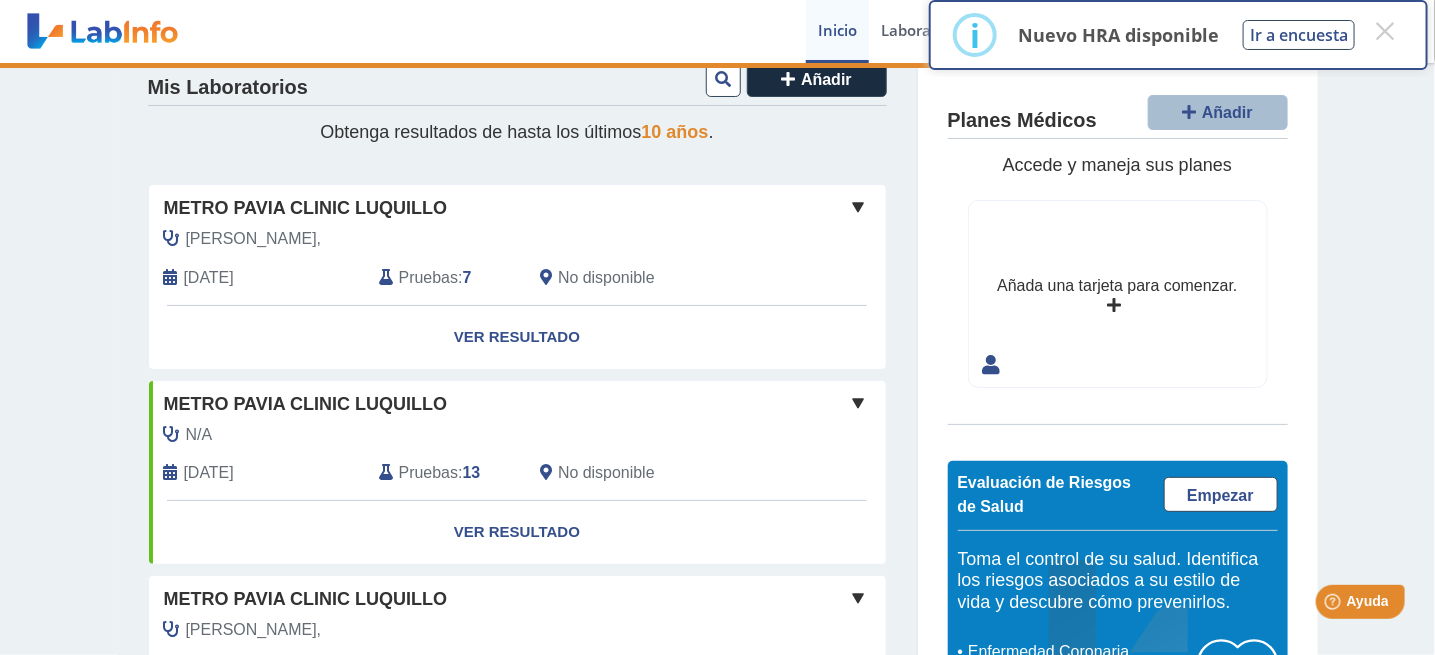 scroll, scrollTop: 0, scrollLeft: 0, axis: both 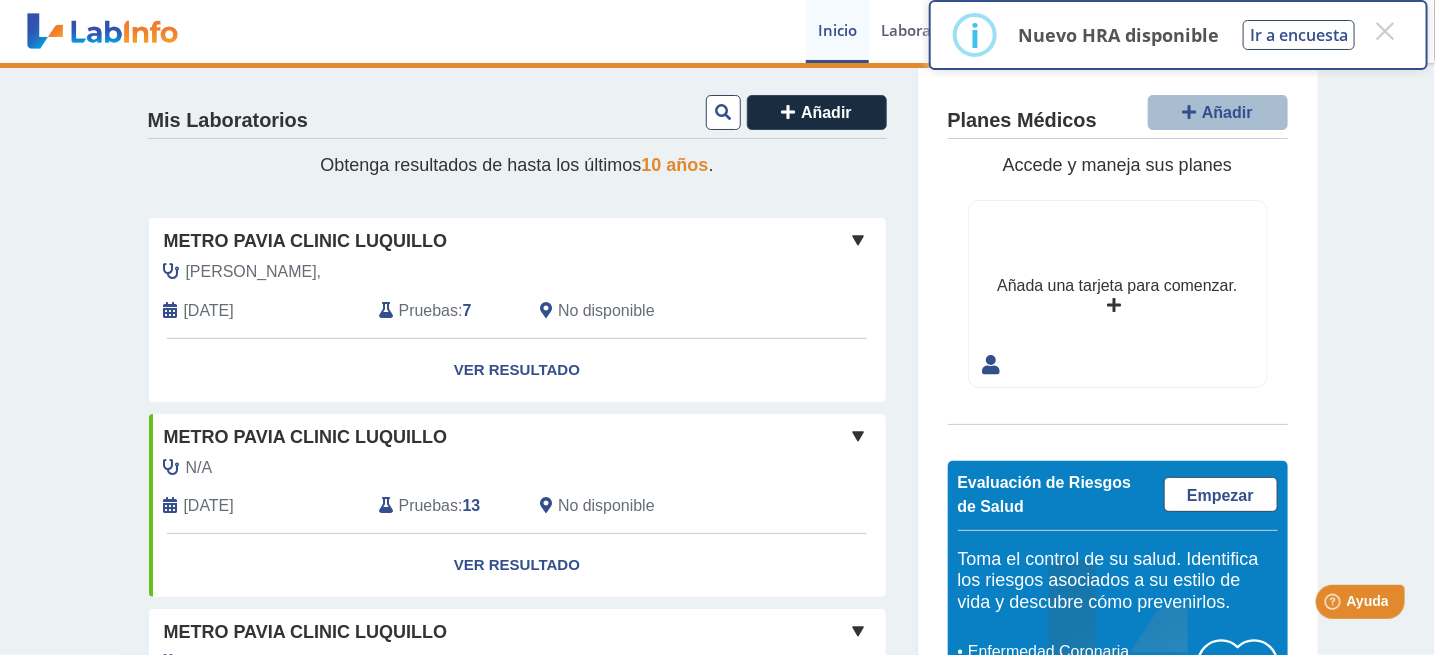 click on "Pruebas" 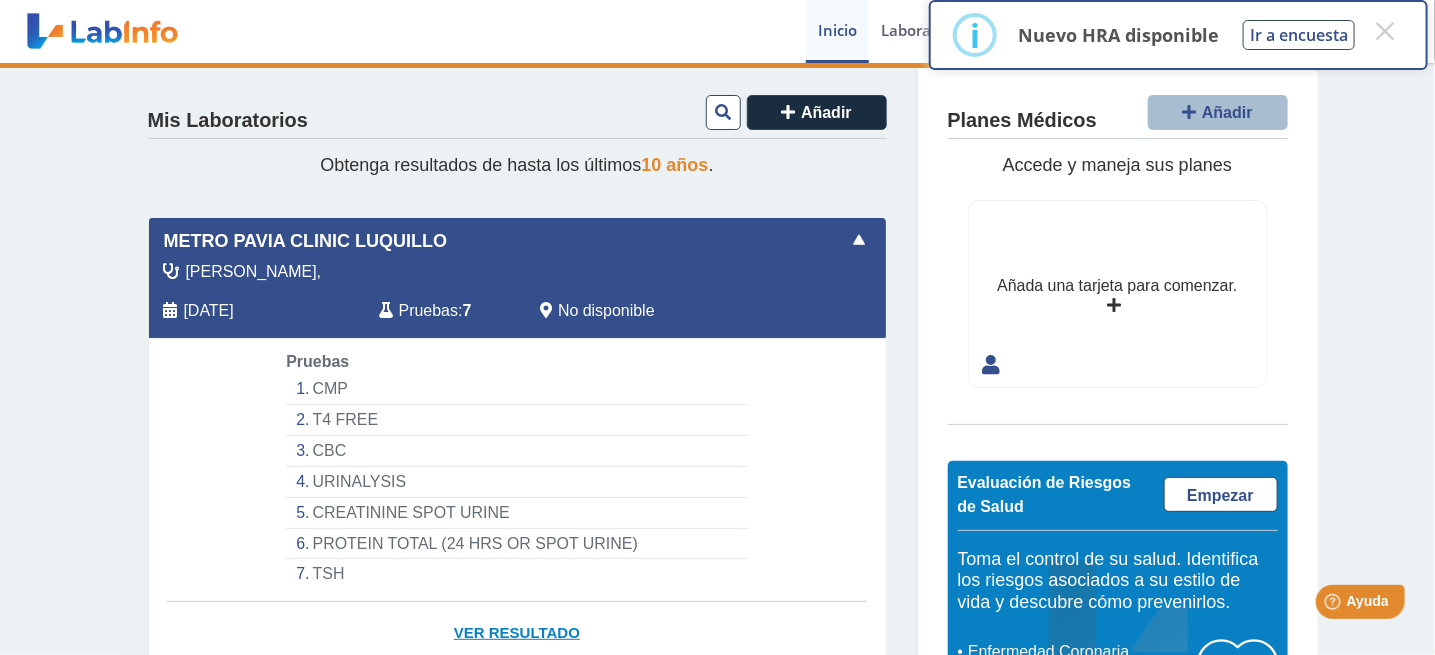 click on "Ver Resultado" 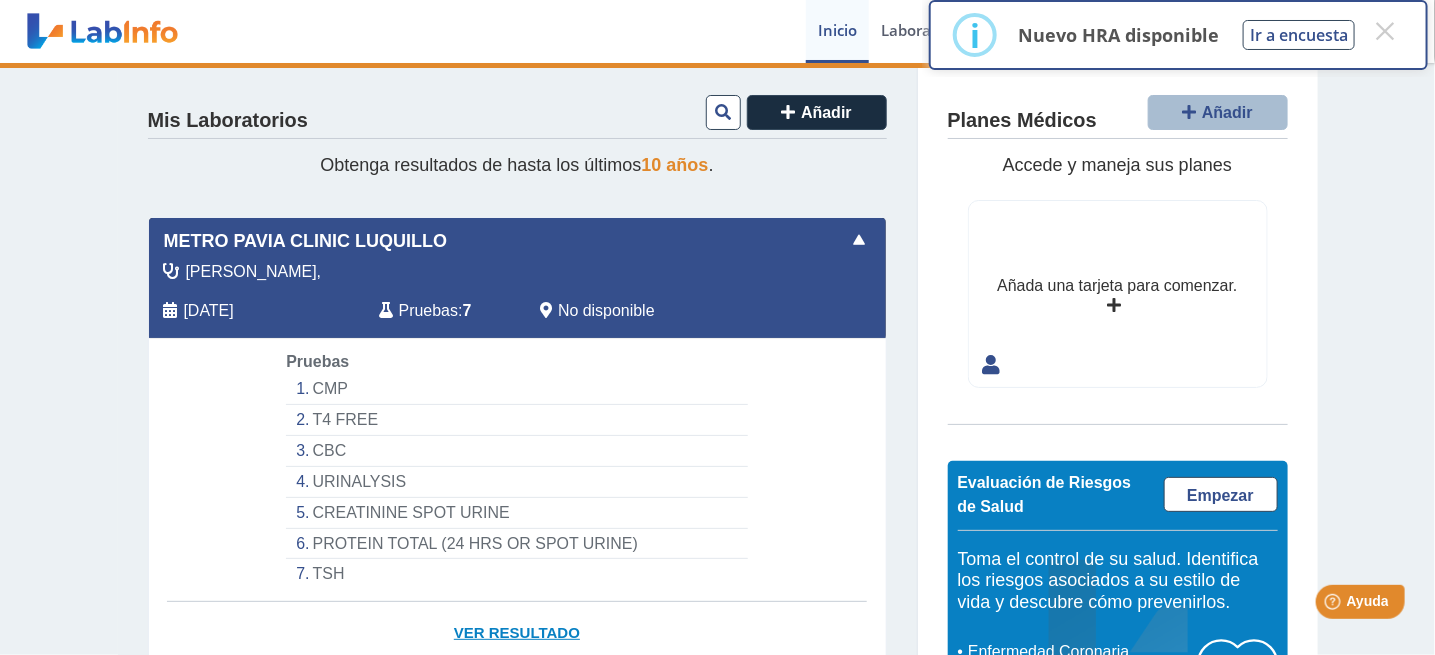 click on "Ver Resultado" 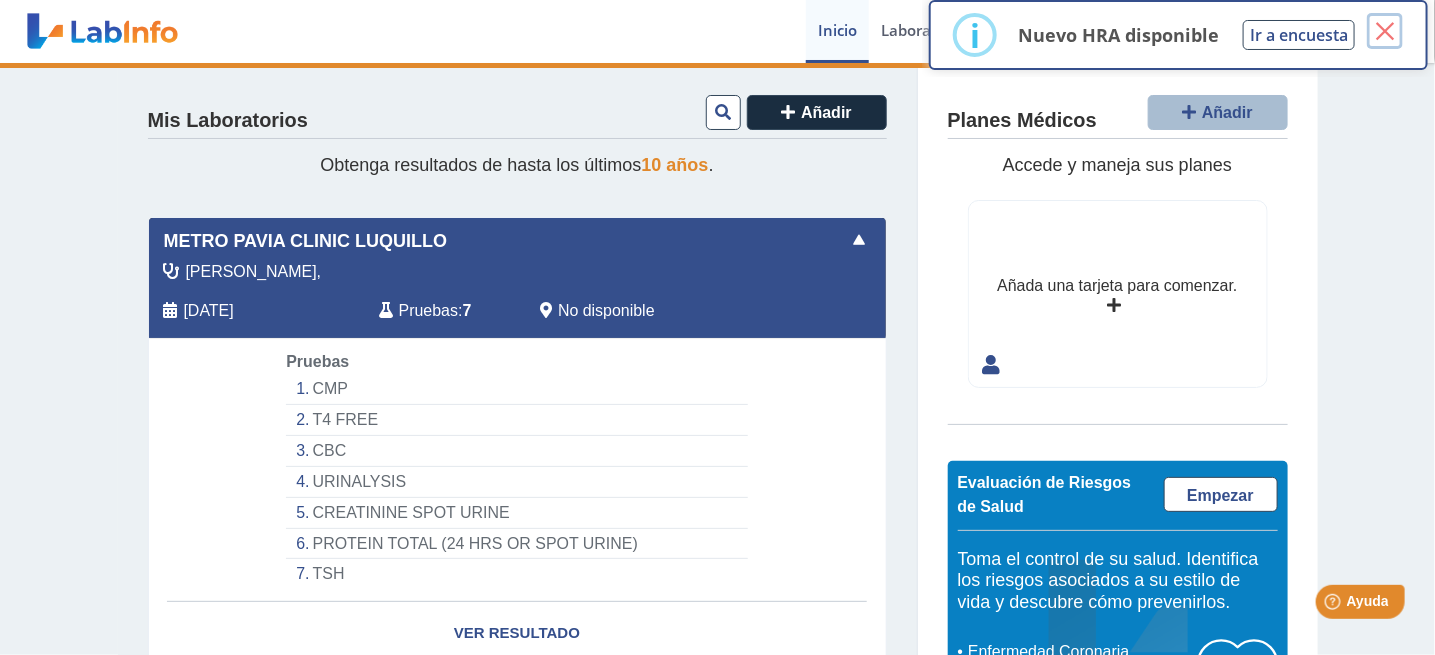 click on "×" at bounding box center (1385, 31) 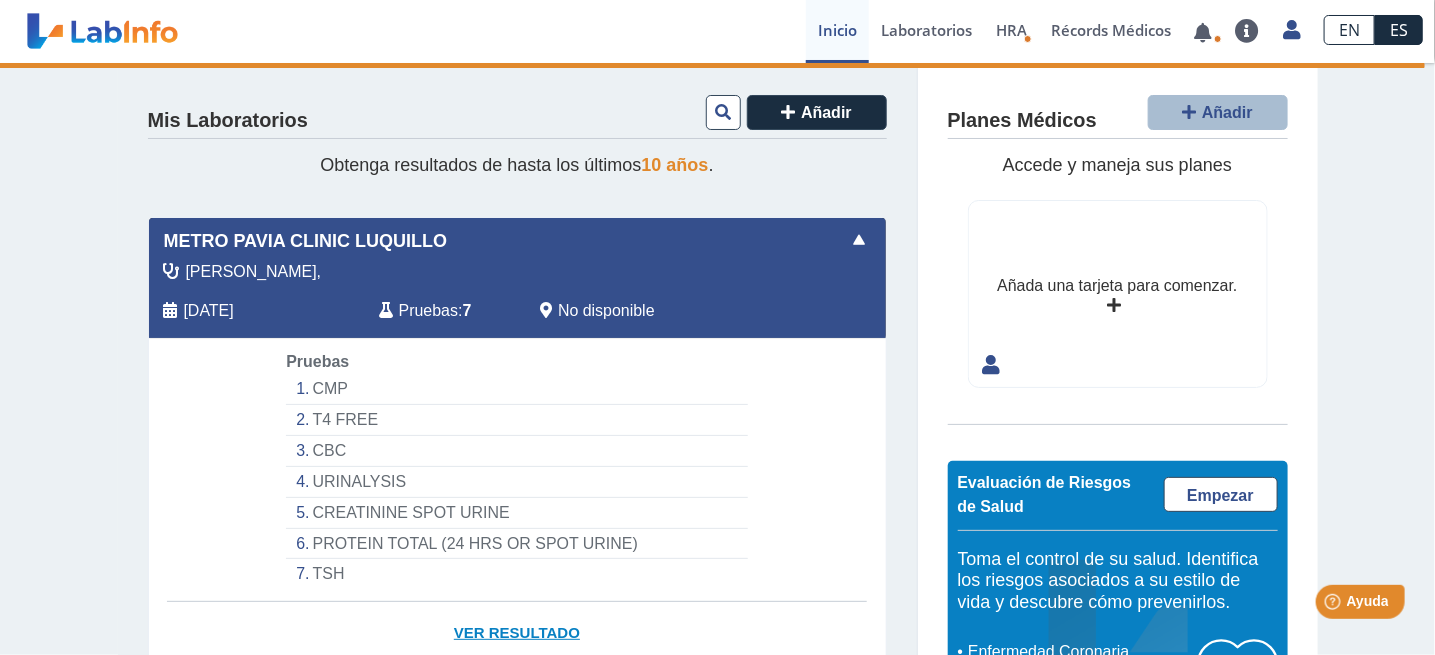 click on "Ver Resultado" 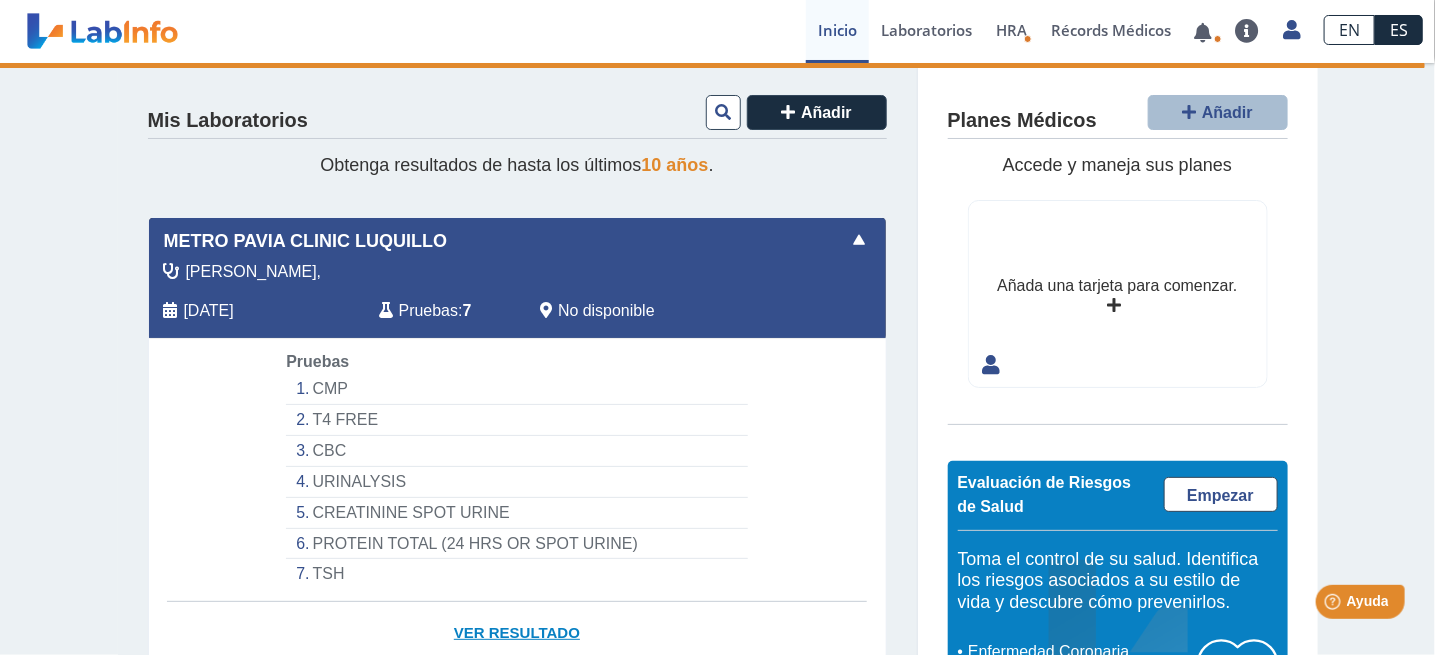click on "Ver Resultado" 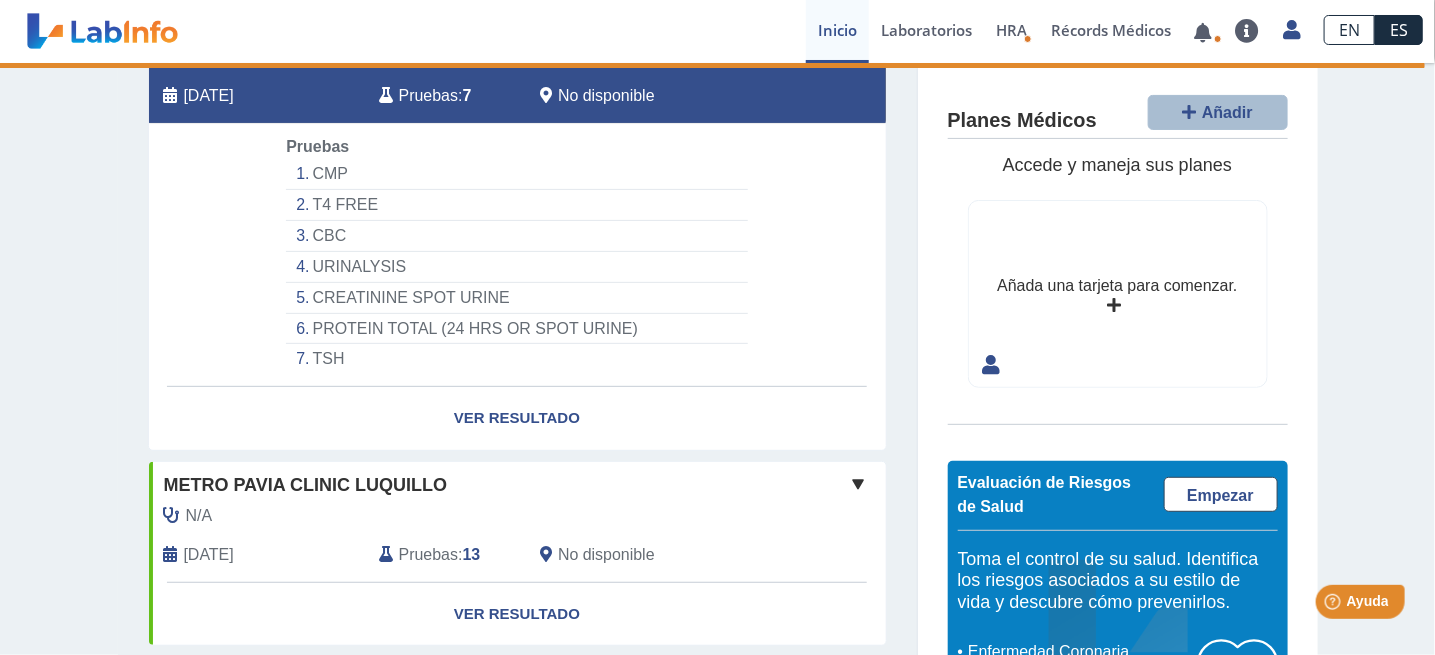 scroll, scrollTop: 194, scrollLeft: 0, axis: vertical 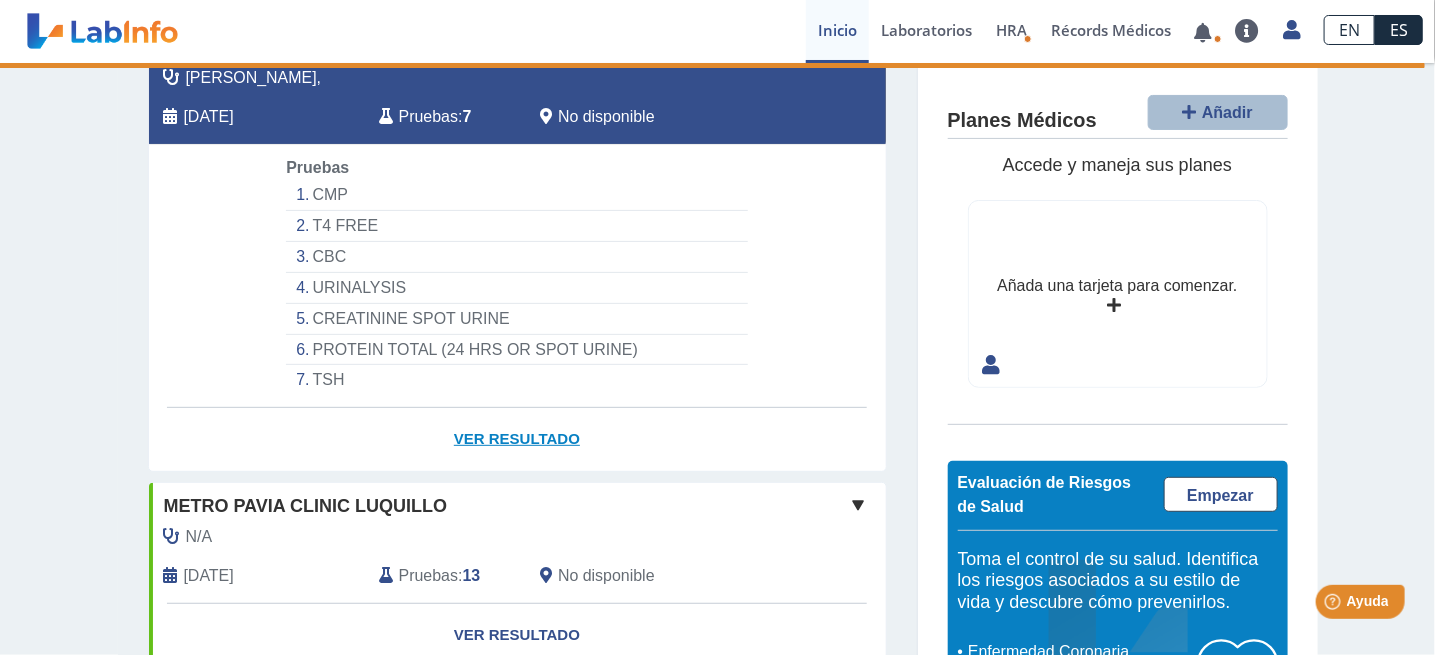 click on "Ver Resultado" 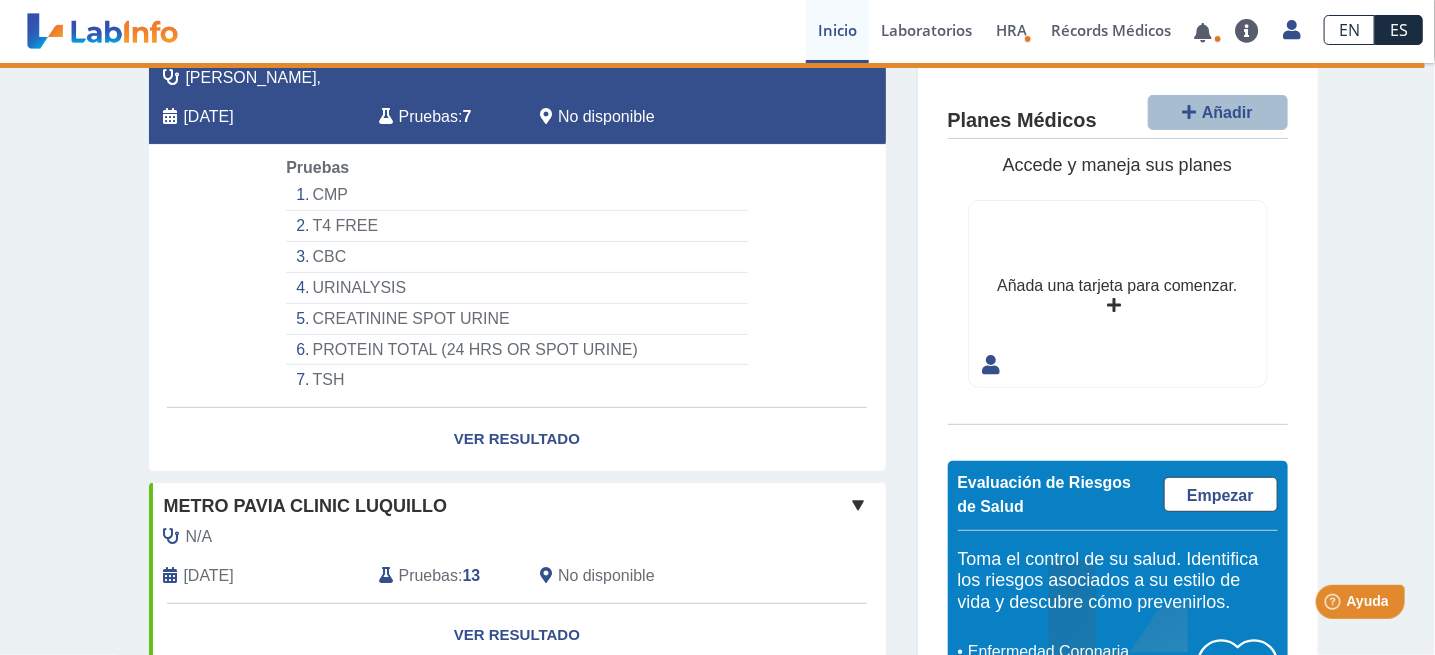 click on "Pruebas" 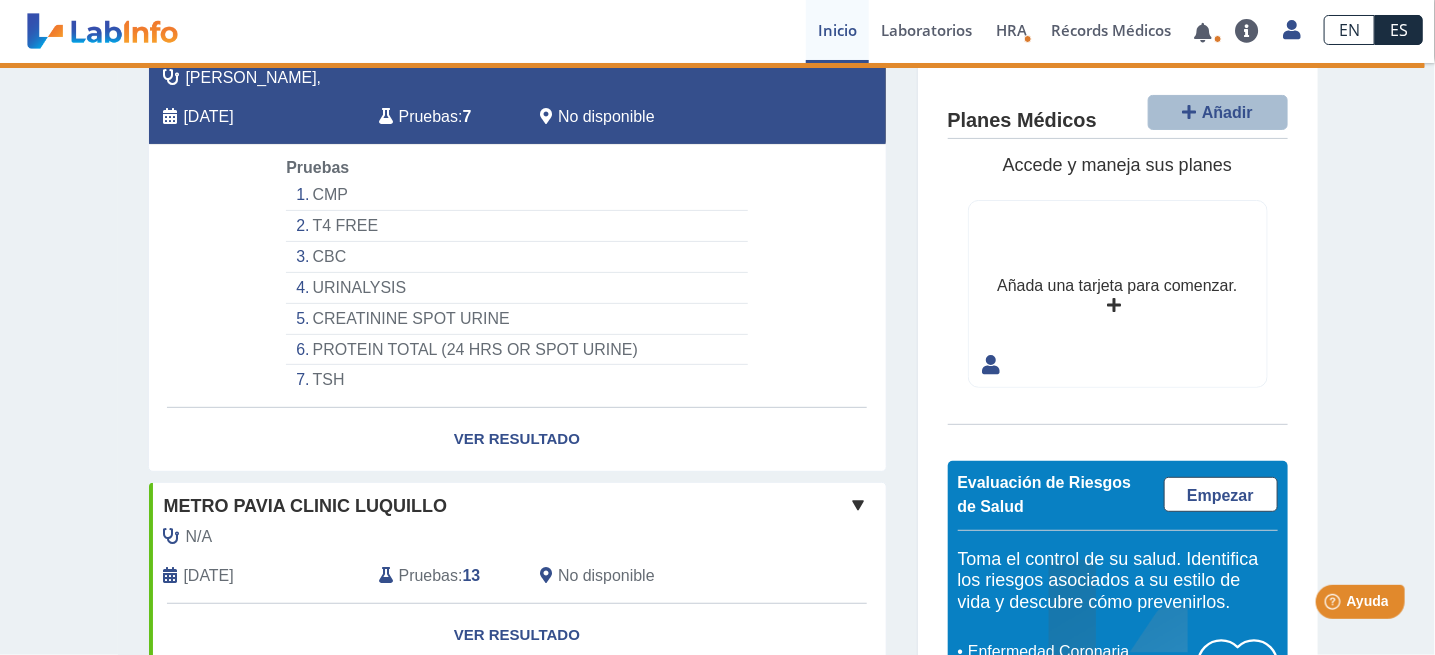 click on "Pruebas" 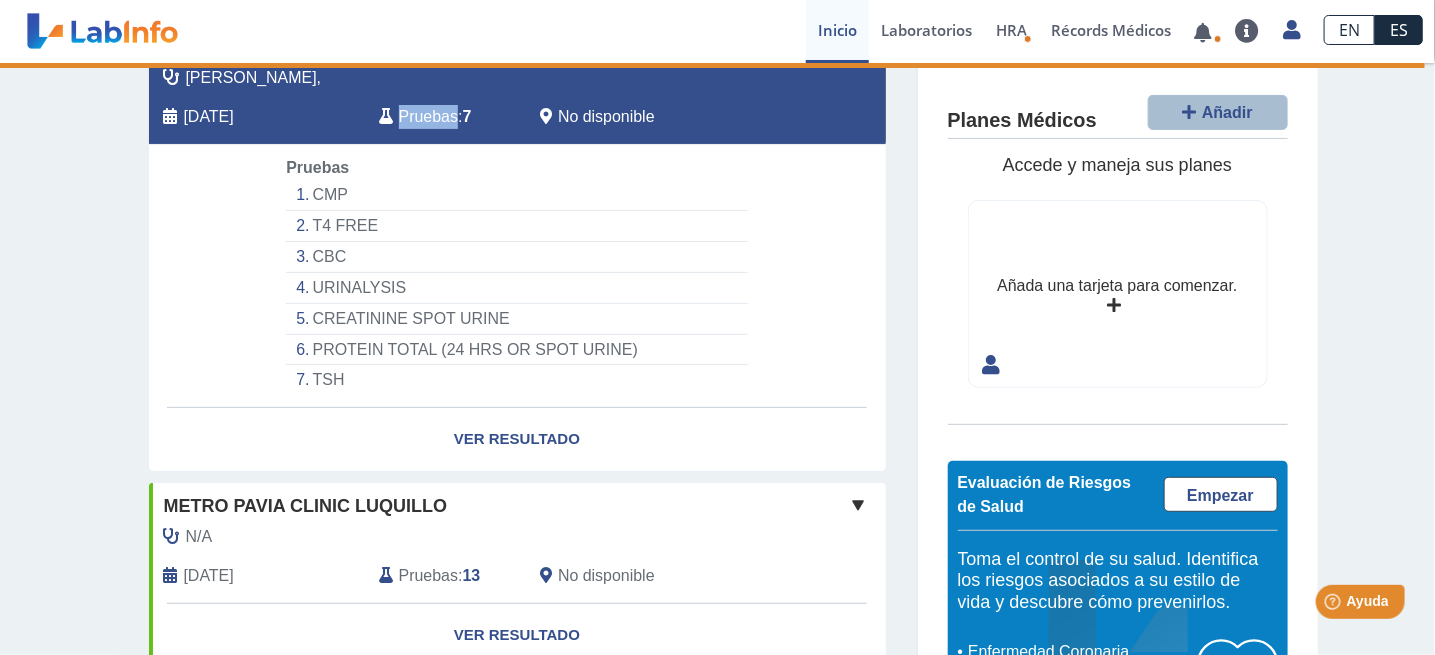 click on "Pruebas" 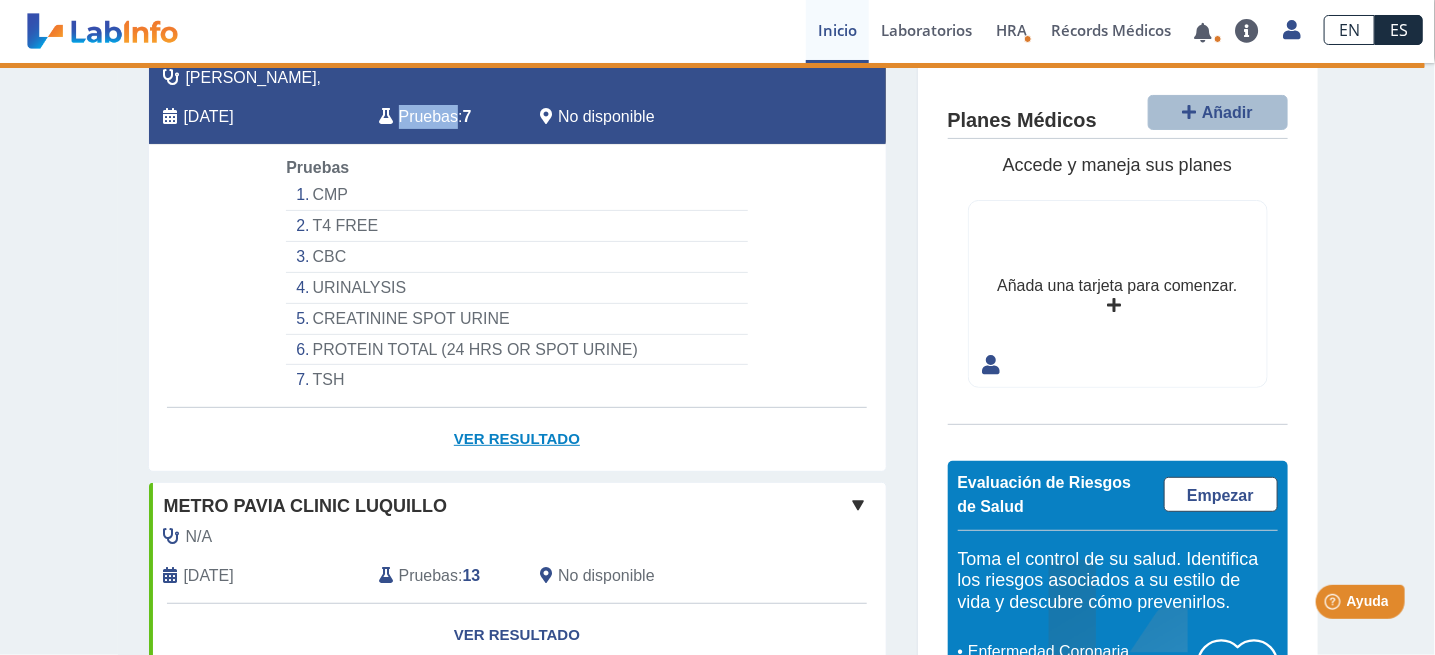 click on "Ver Resultado" 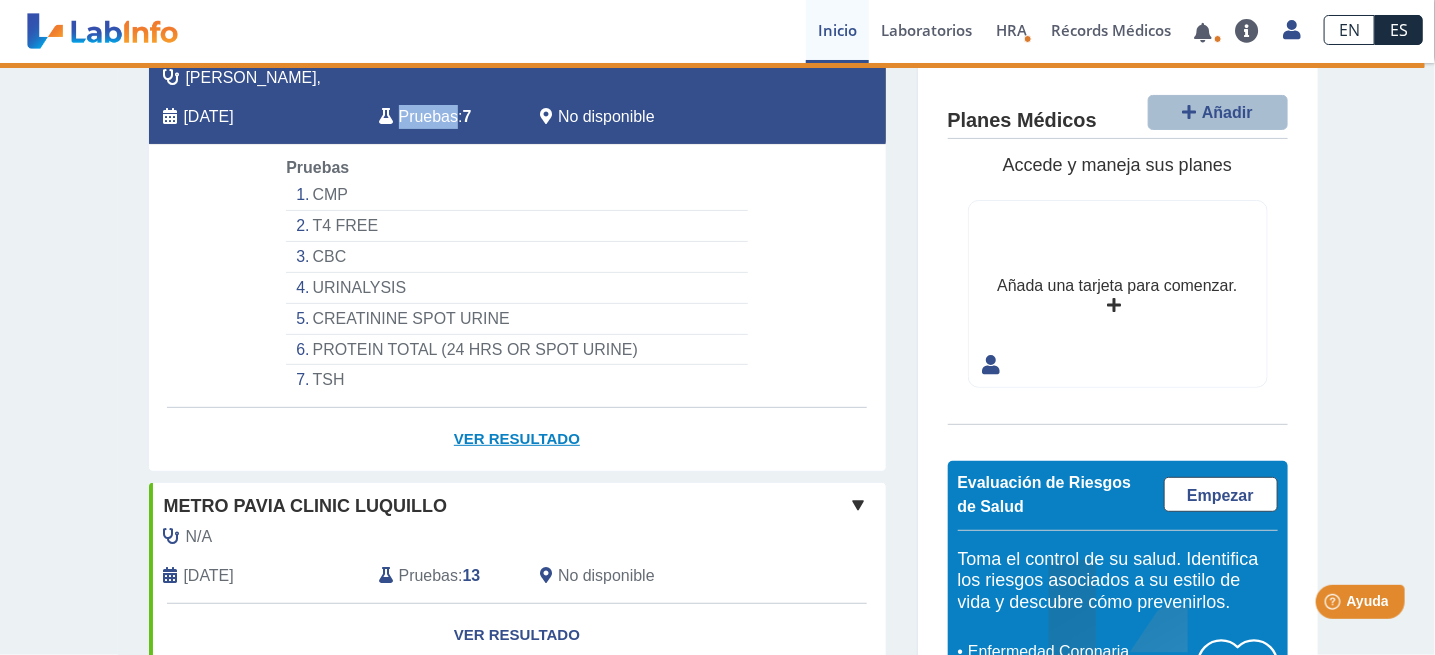 click on "Ver Resultado" 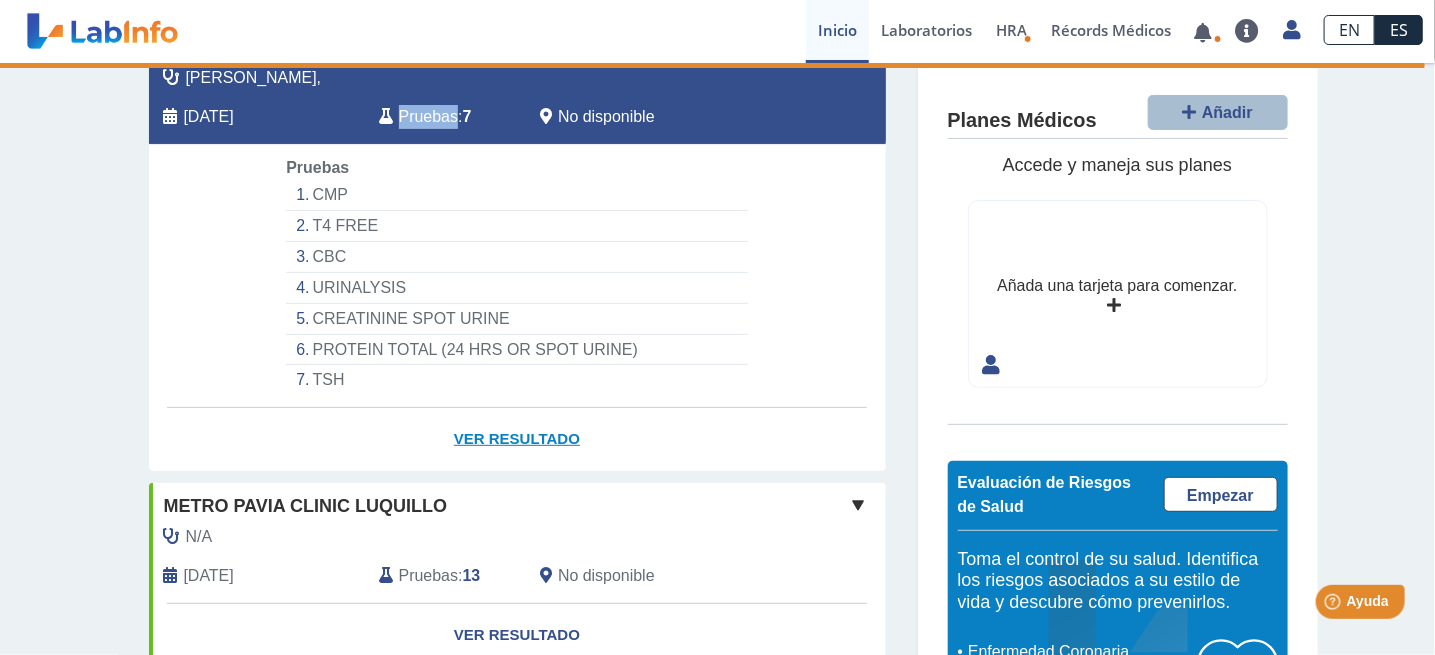 click on "Ver Resultado" 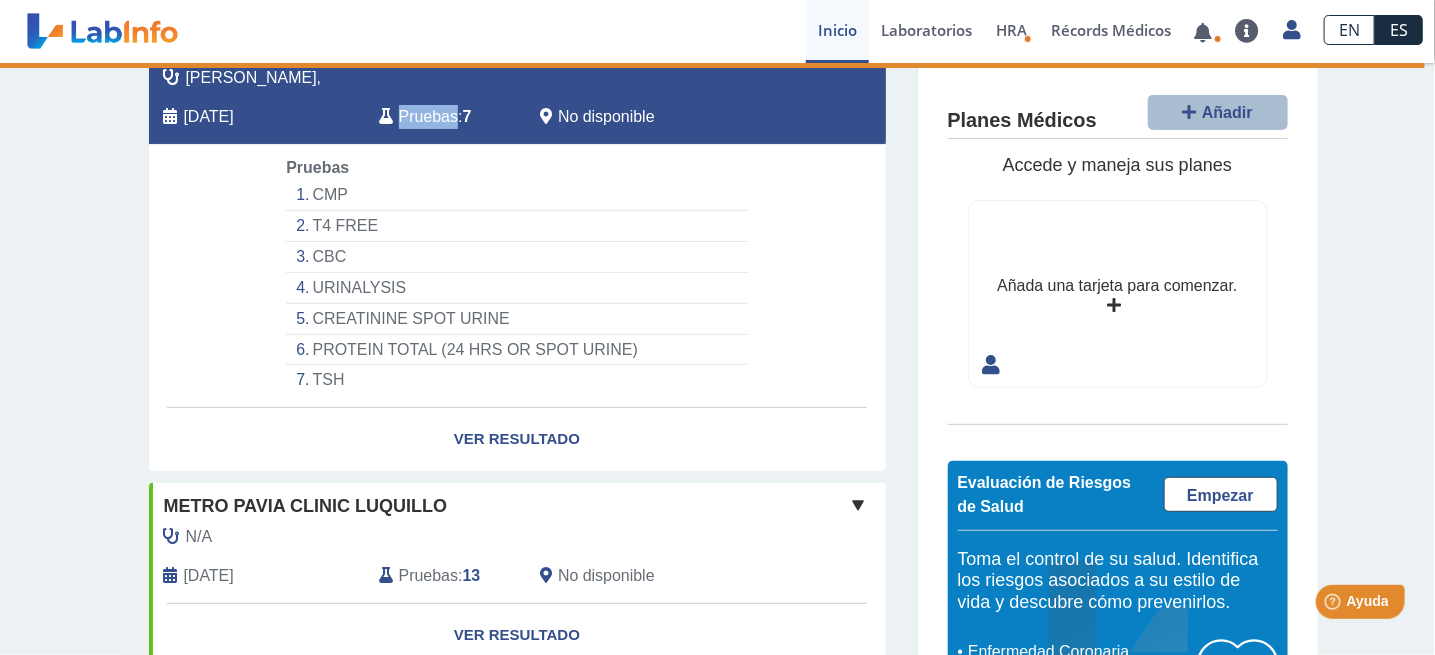 scroll, scrollTop: 0, scrollLeft: 0, axis: both 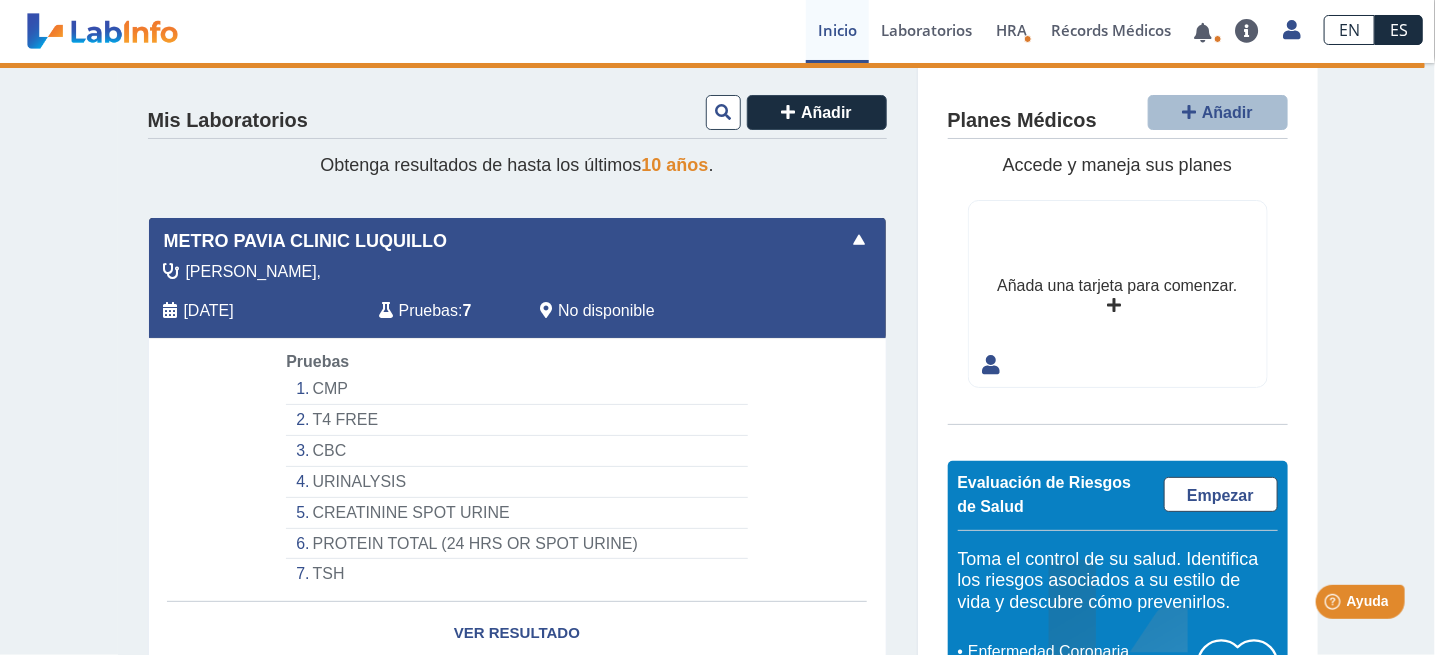 click on "CMP" 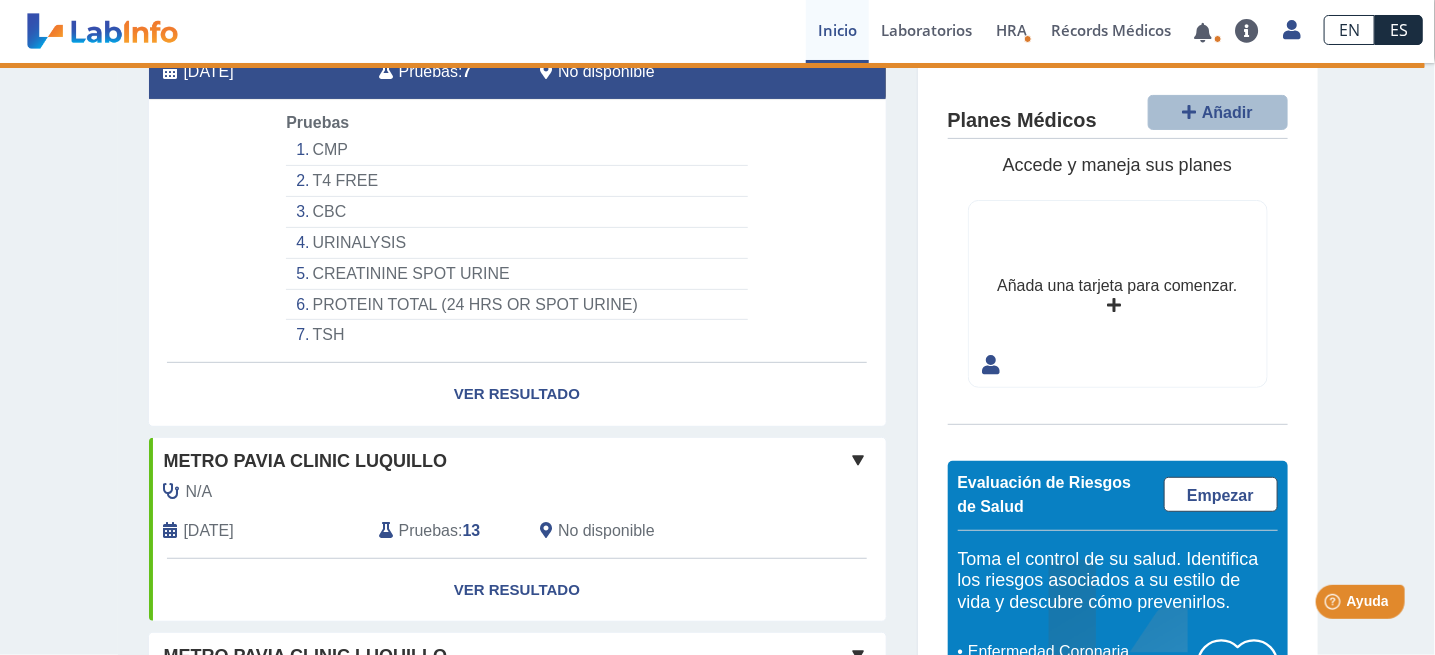 scroll, scrollTop: 236, scrollLeft: 0, axis: vertical 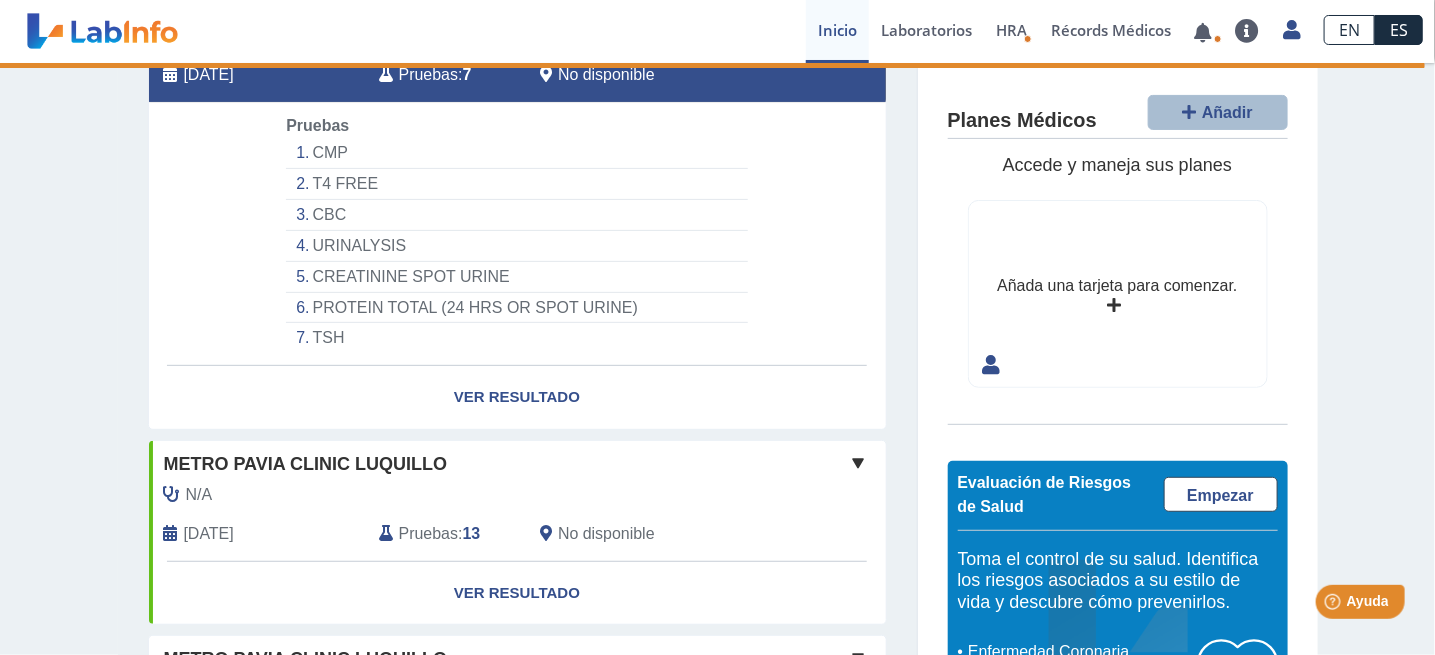 click 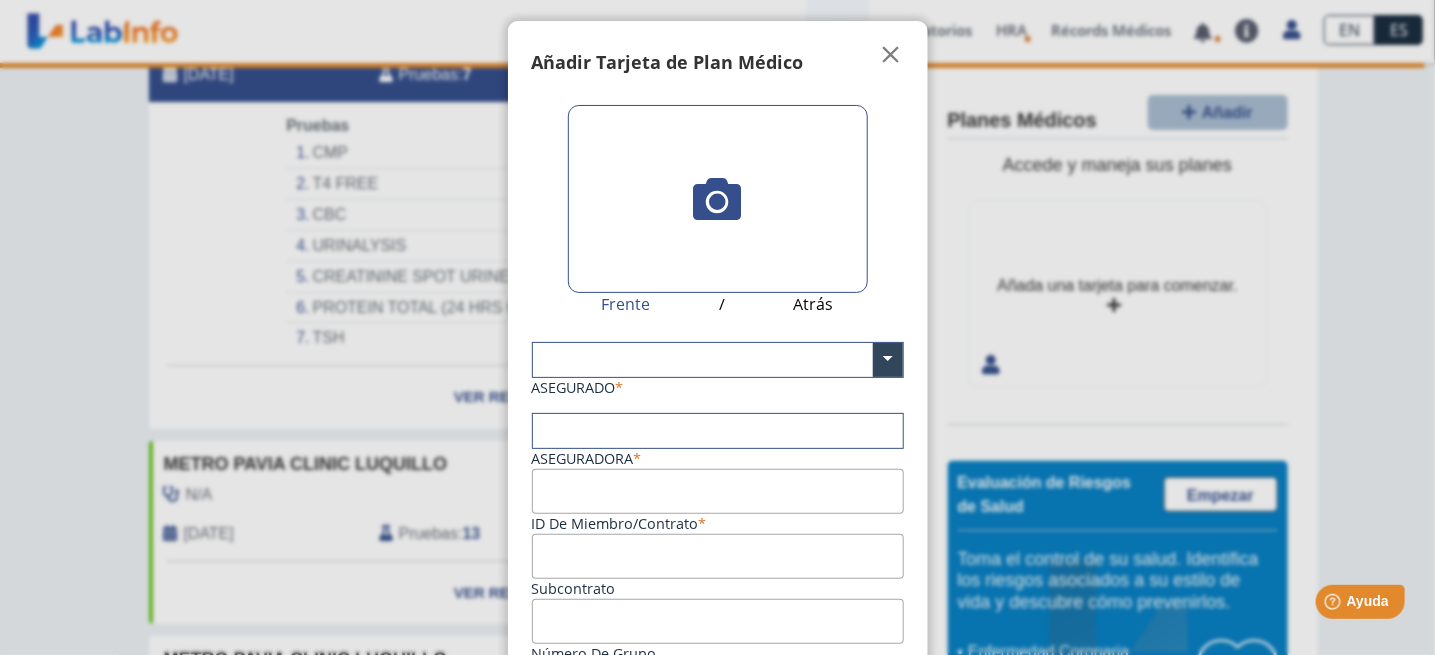 click on "Subcontrato" at bounding box center (718, 556) 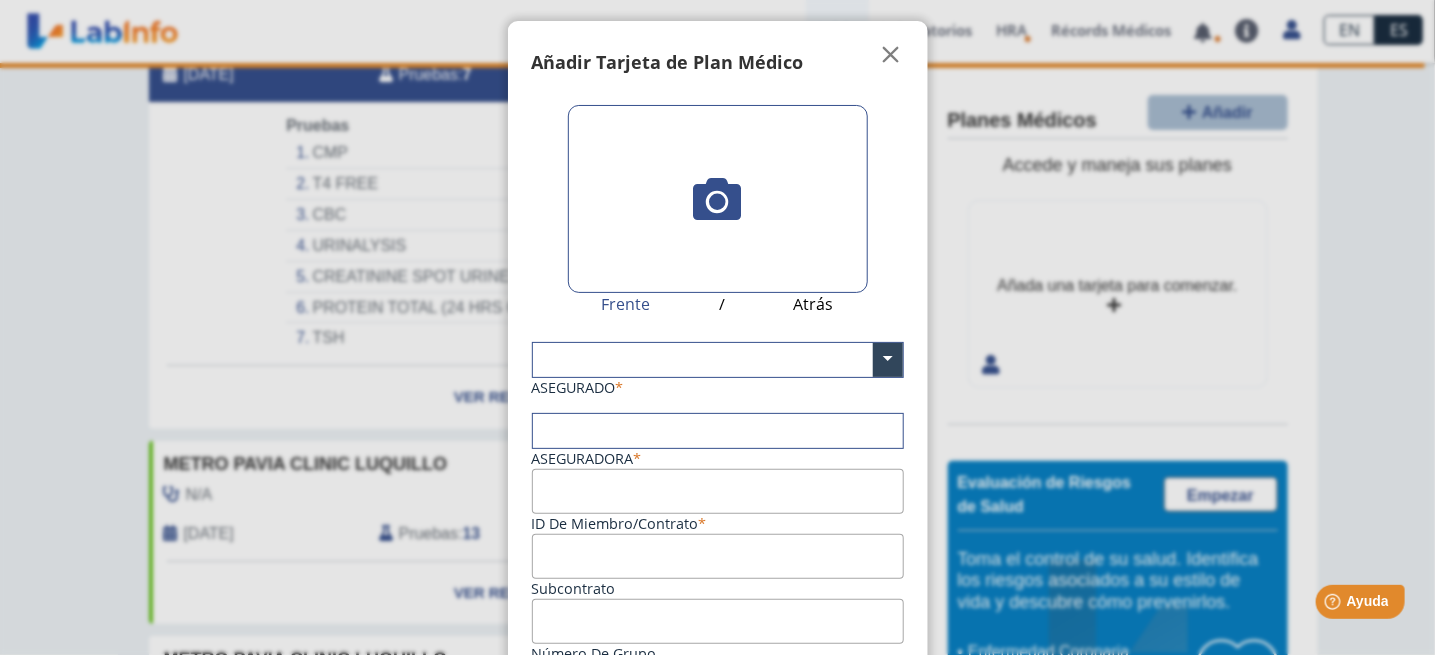 click at bounding box center [718, 360] 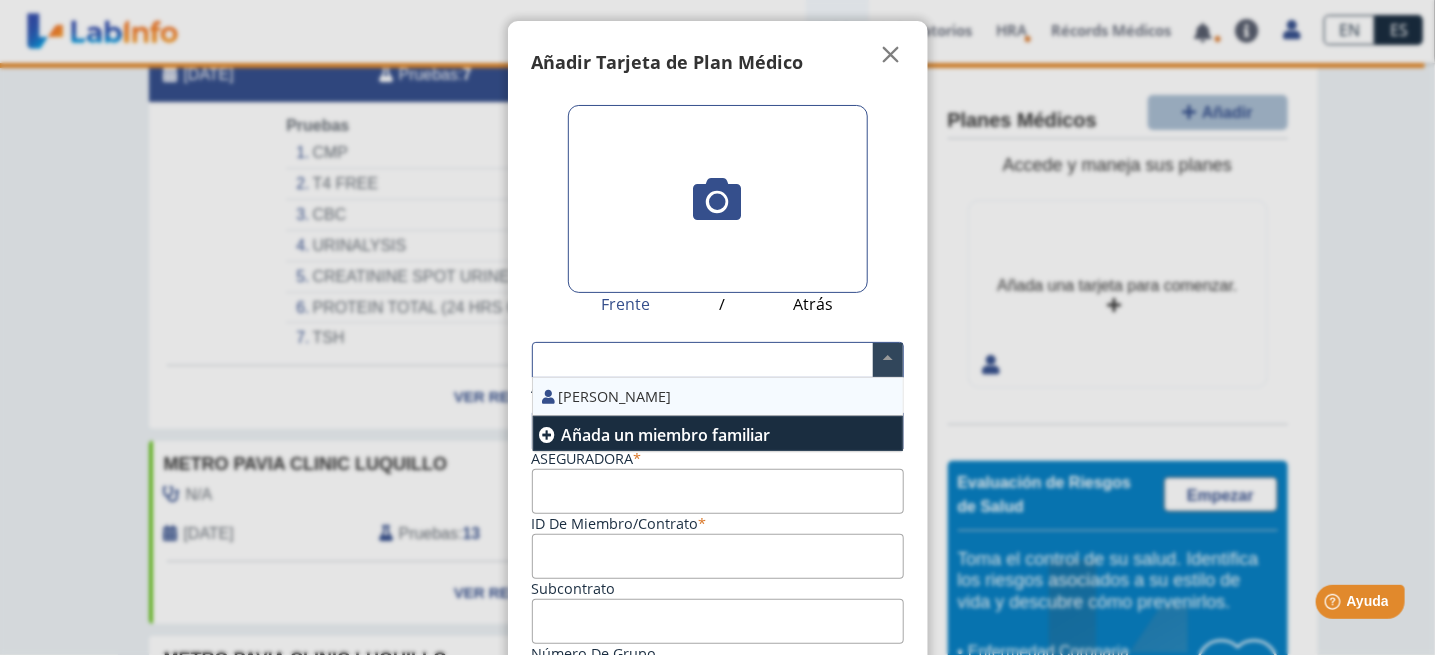 click on "Maritza Fernandez" at bounding box center (718, 397) 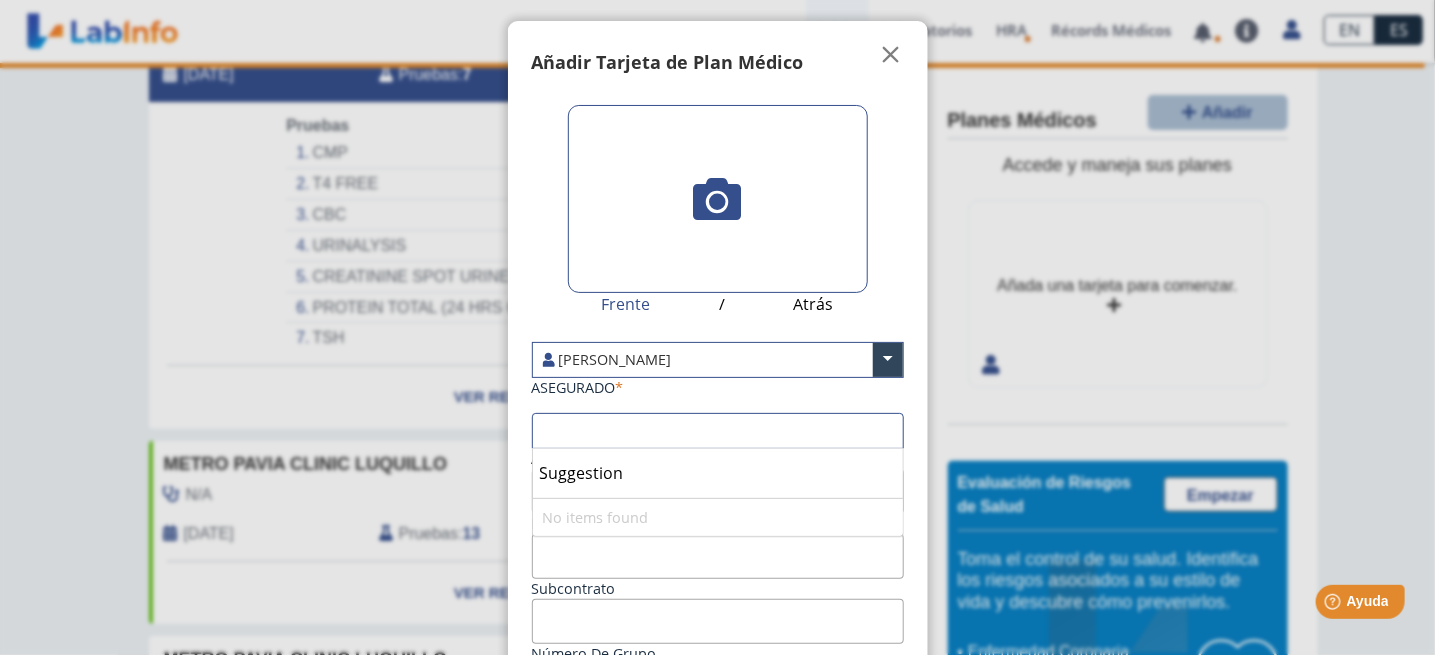 click at bounding box center [718, 431] 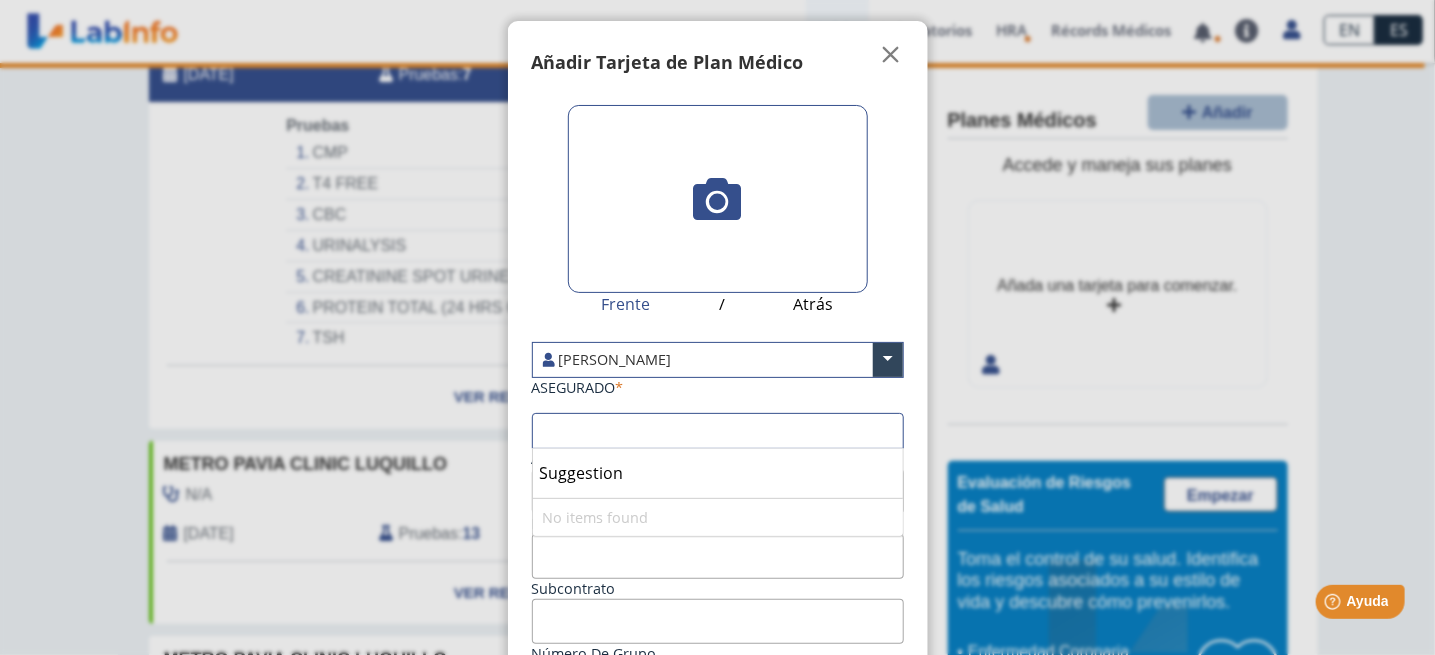 select on "***" 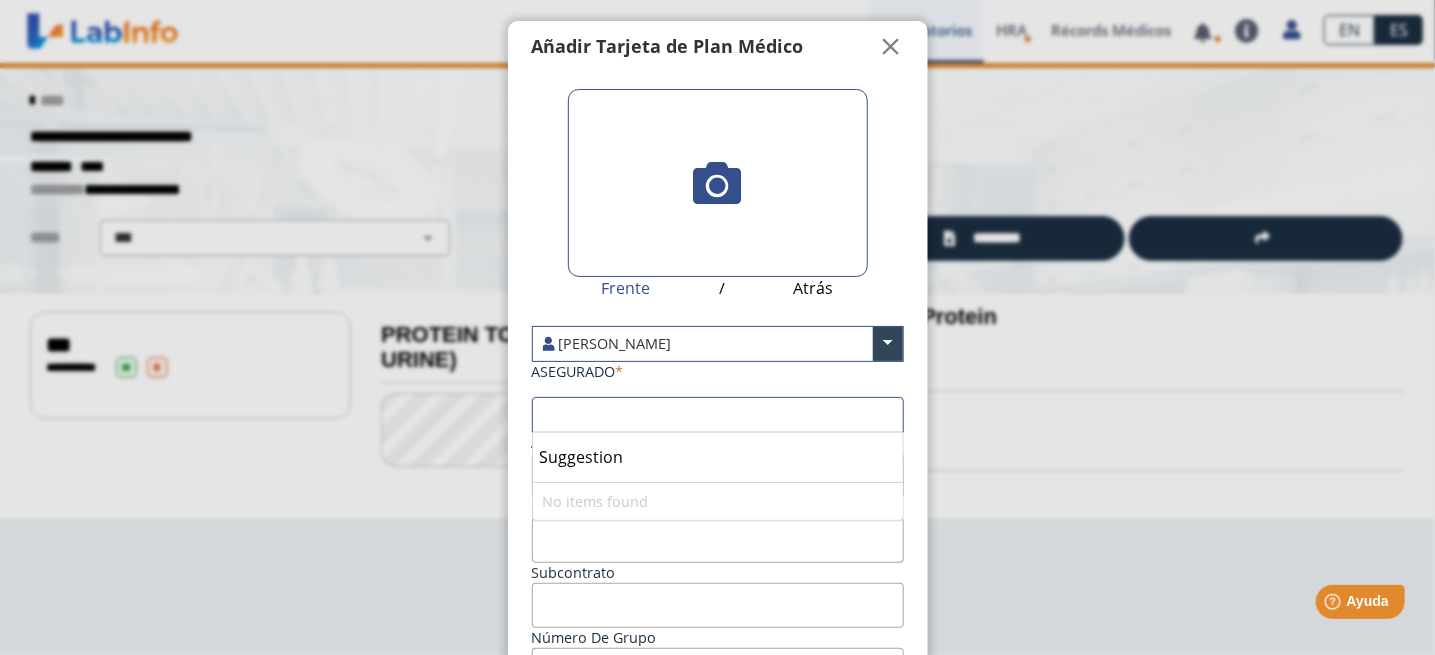 scroll, scrollTop: 0, scrollLeft: 0, axis: both 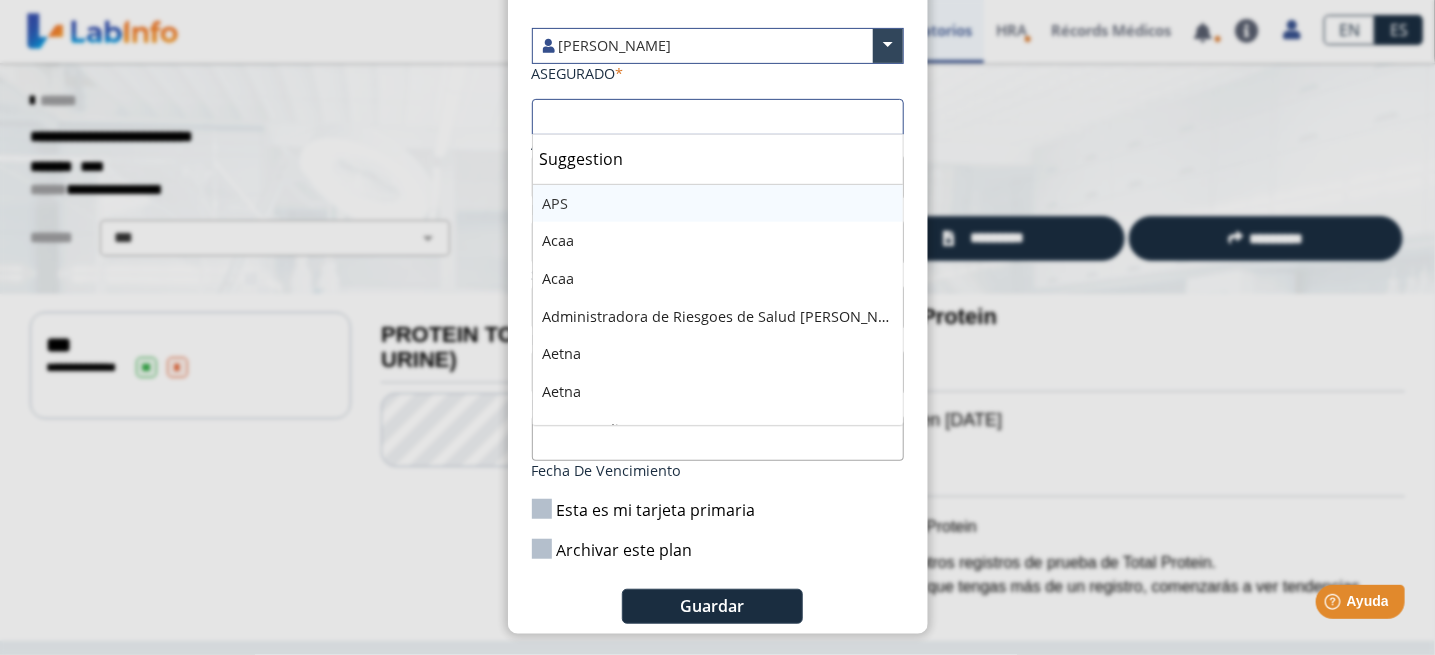 click at bounding box center [718, 117] 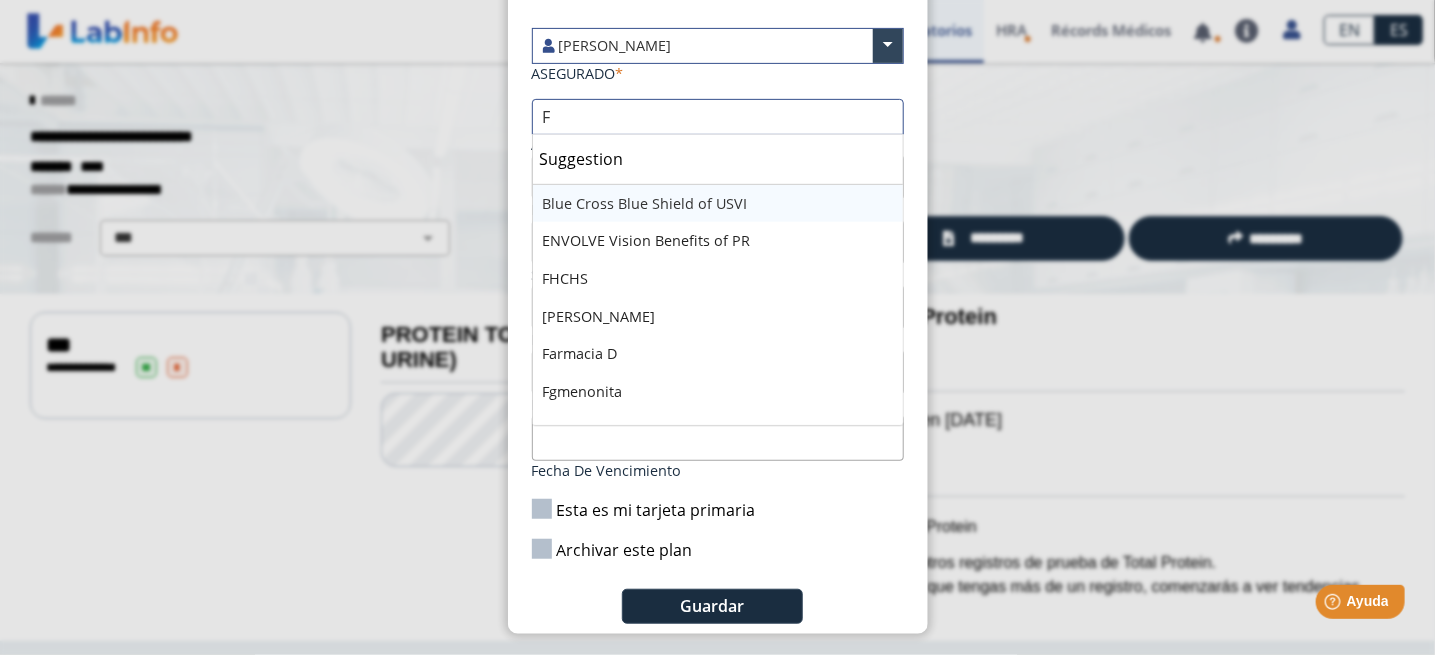 type on "FI" 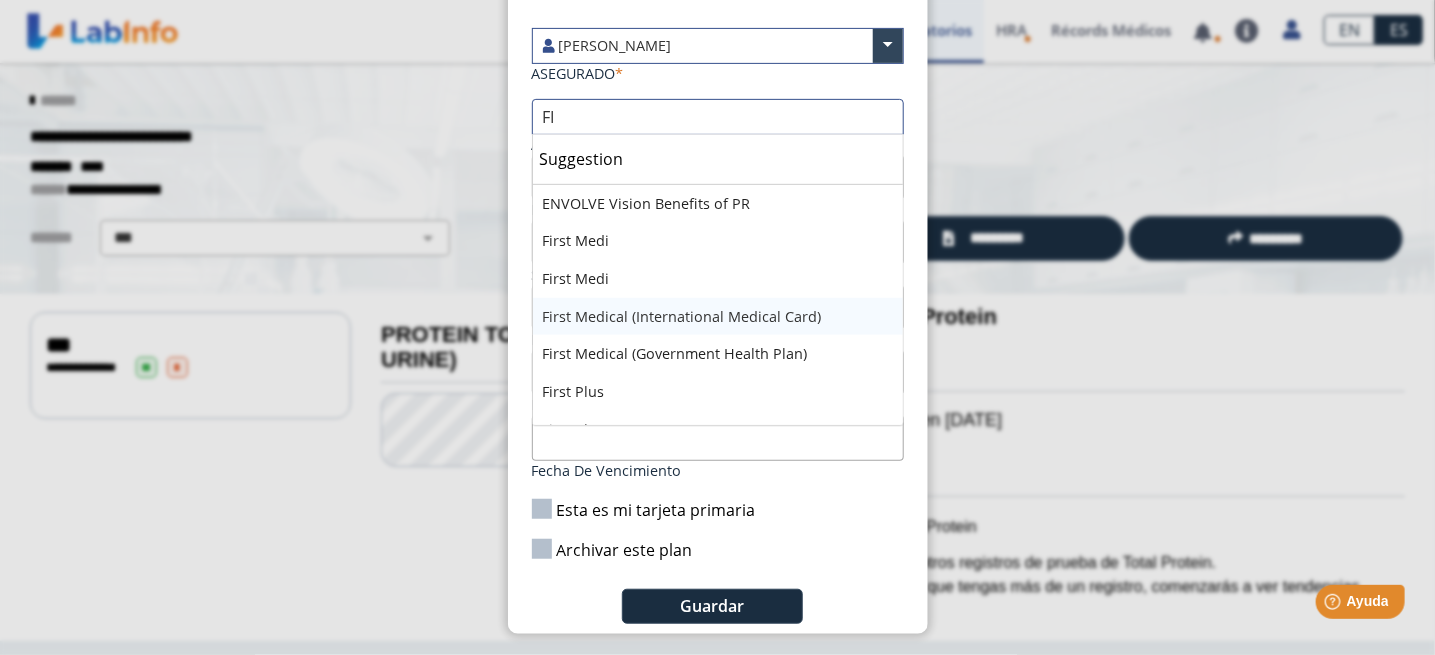 click on "First Medical  (International Medical Card)" at bounding box center (718, 317) 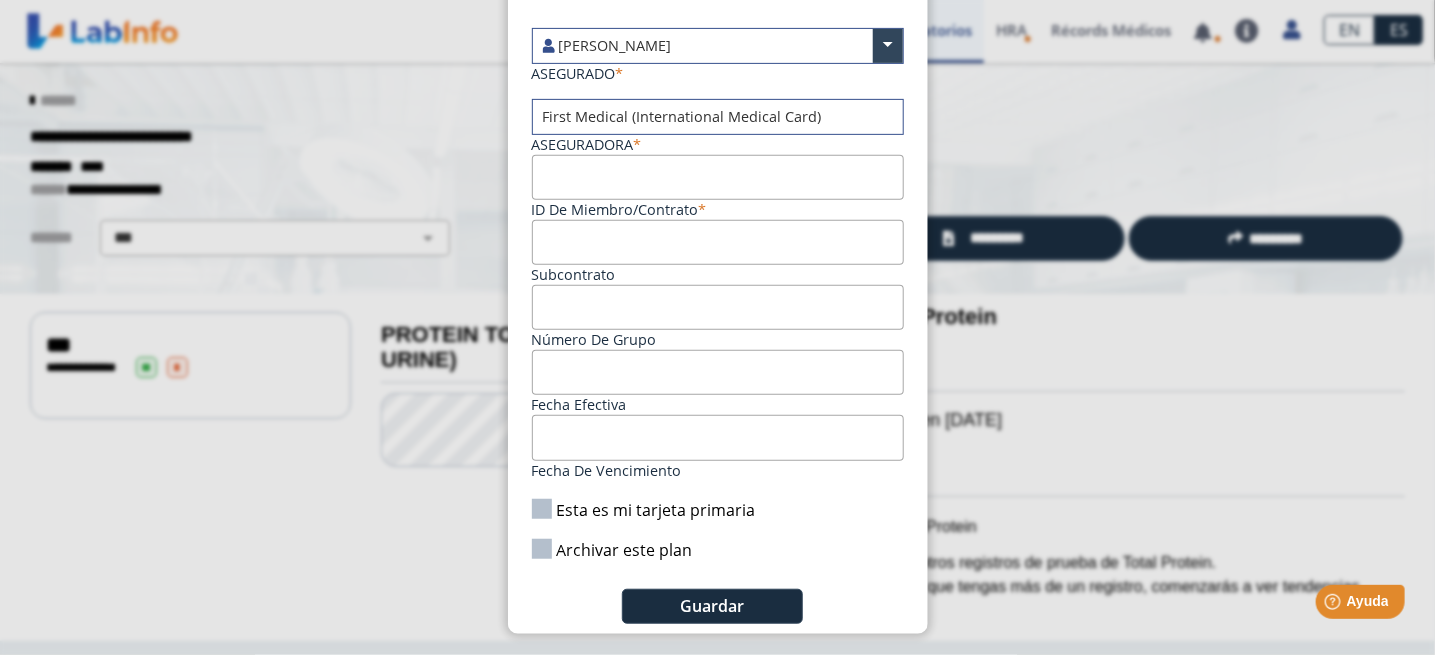click on "Esta es mi tarjeta primaria" at bounding box center [644, 510] 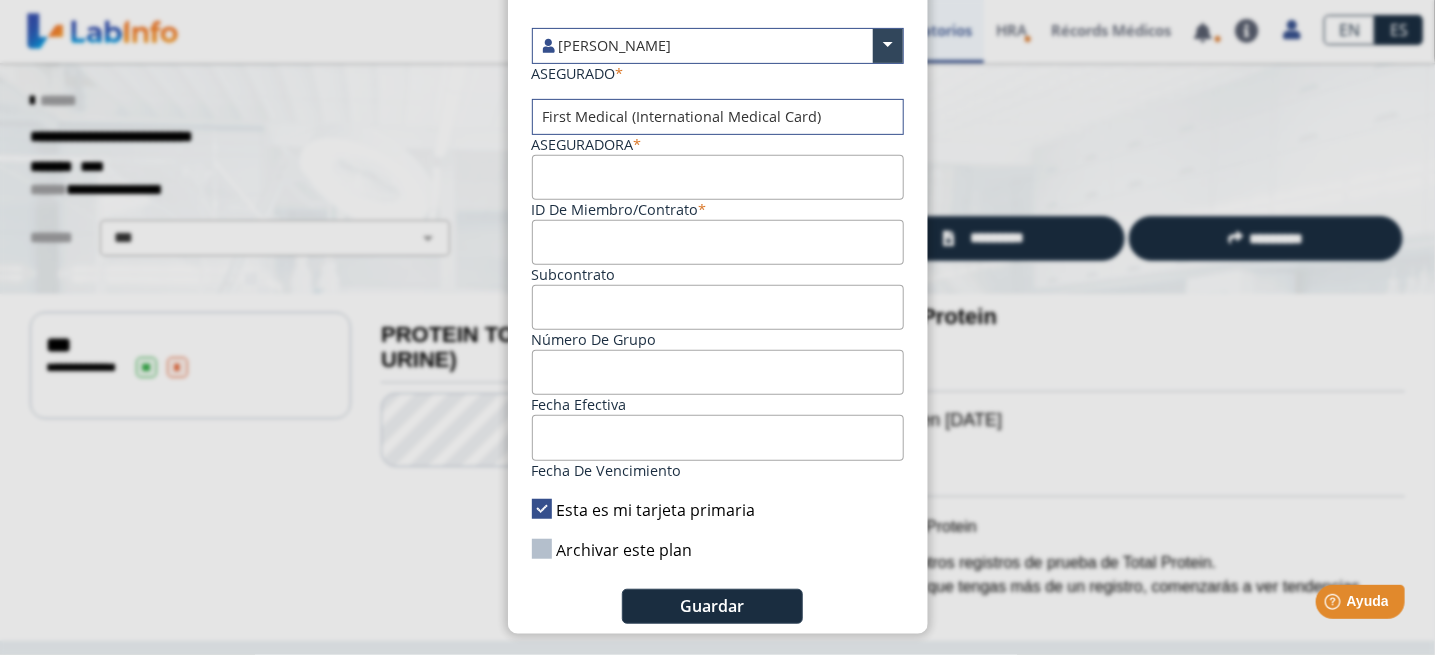 click on "Fecha efectiva" at bounding box center [718, 372] 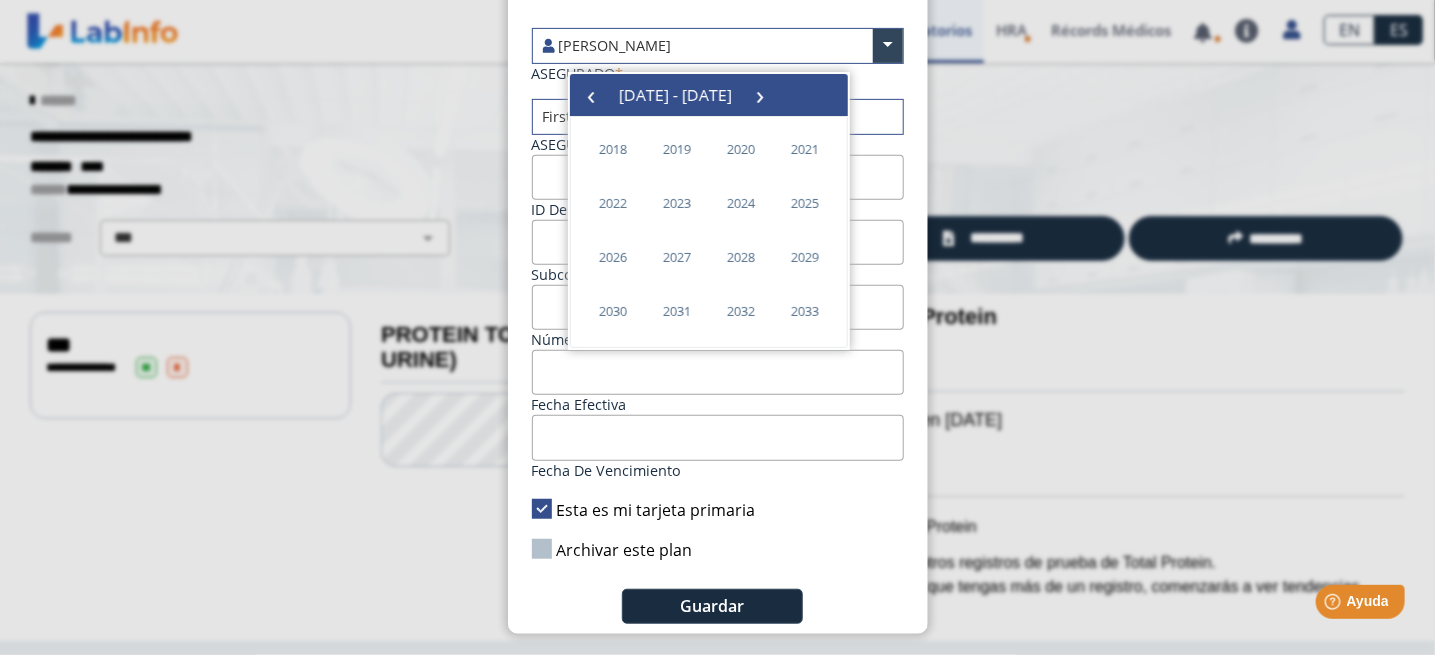 click on "Tarjetas Añadir Tarjeta de Plan Médico  My Cards Frente / Atrás  Maritza Fernandez  × ASEGURADO  First Medical  (International Medical Card)  × Aseguradora ID de Miembro/Contrato Subcontrato Número de Grupo Fecha efectiva Fecha de vencimiento Esta es mi tarjeta primaria Archivar este plan Loading... Guardar" 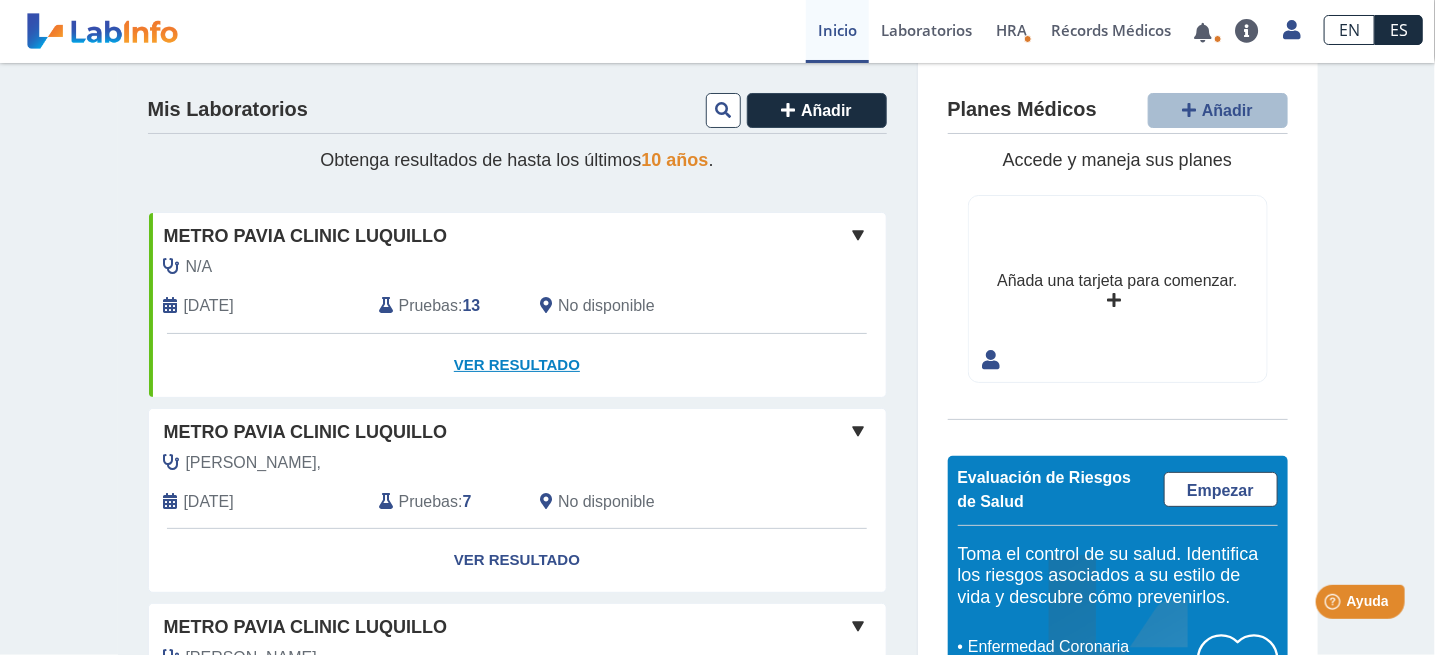 click on "Ver Resultado" 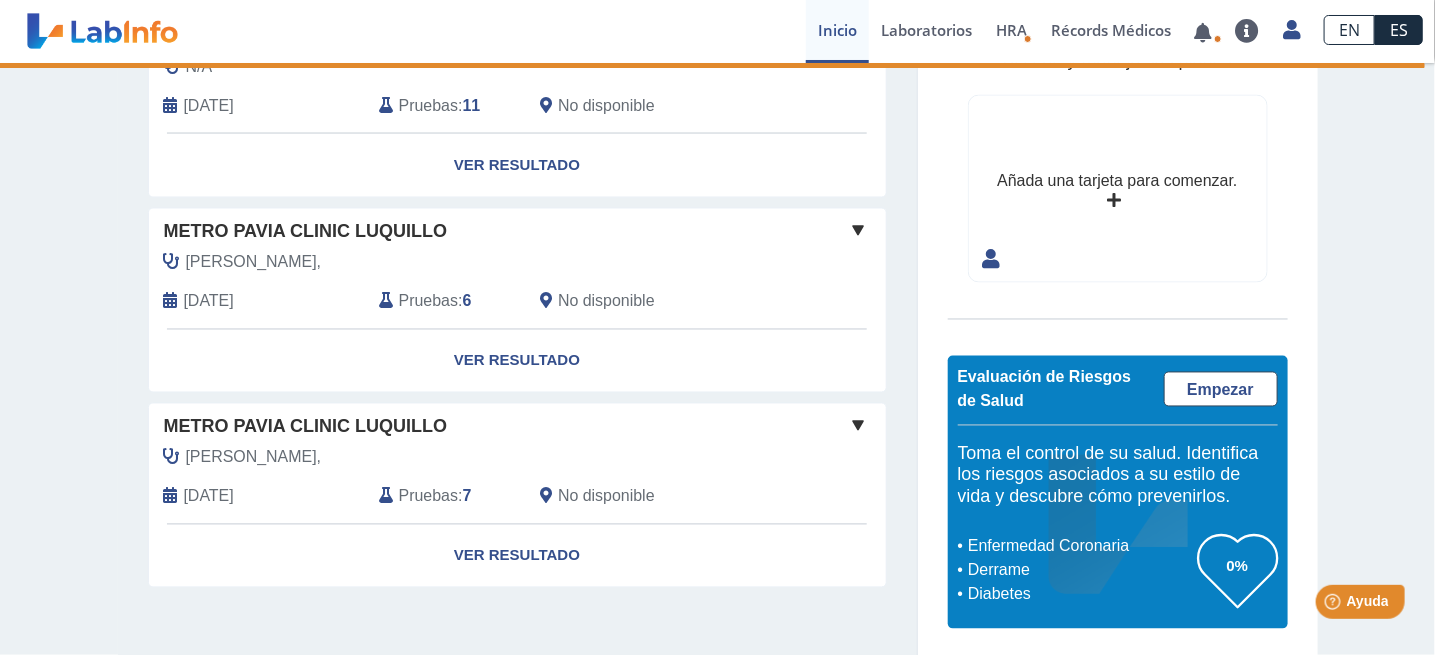 scroll, scrollTop: 0, scrollLeft: 0, axis: both 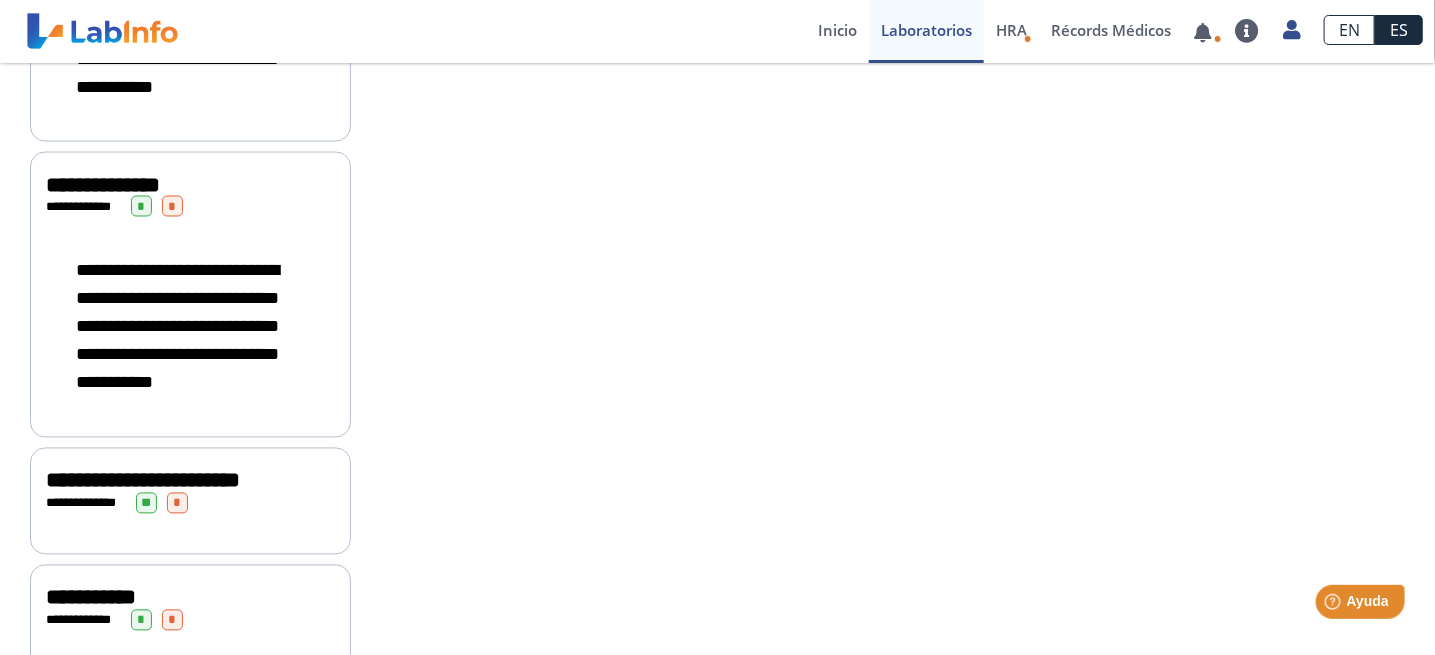 click on "**********" 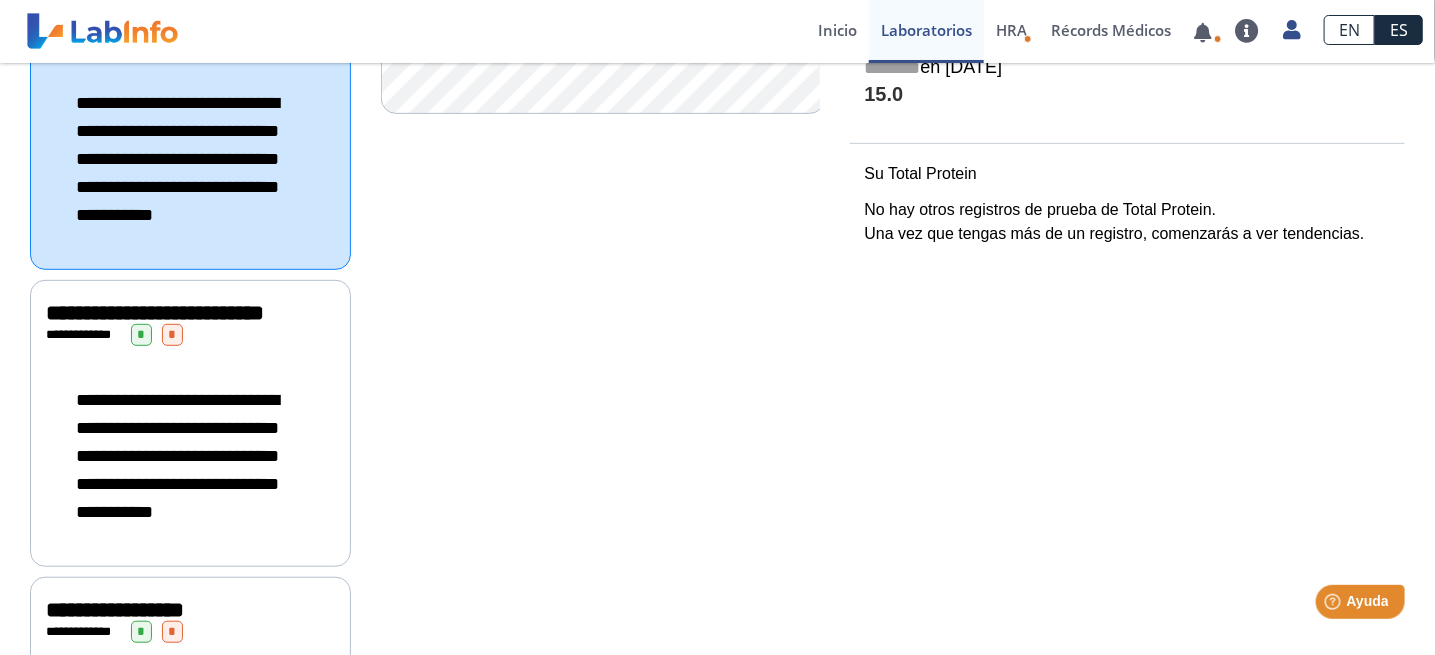 scroll, scrollTop: 0, scrollLeft: 0, axis: both 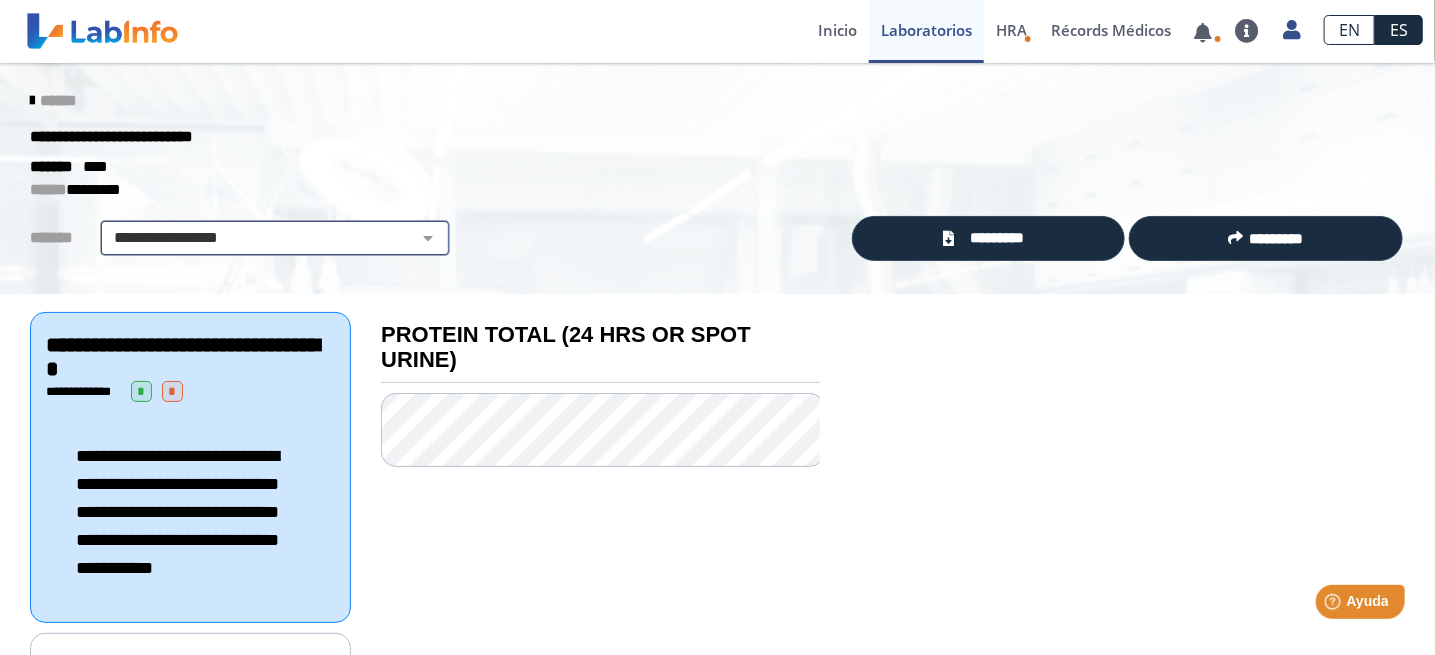 click on "**********" 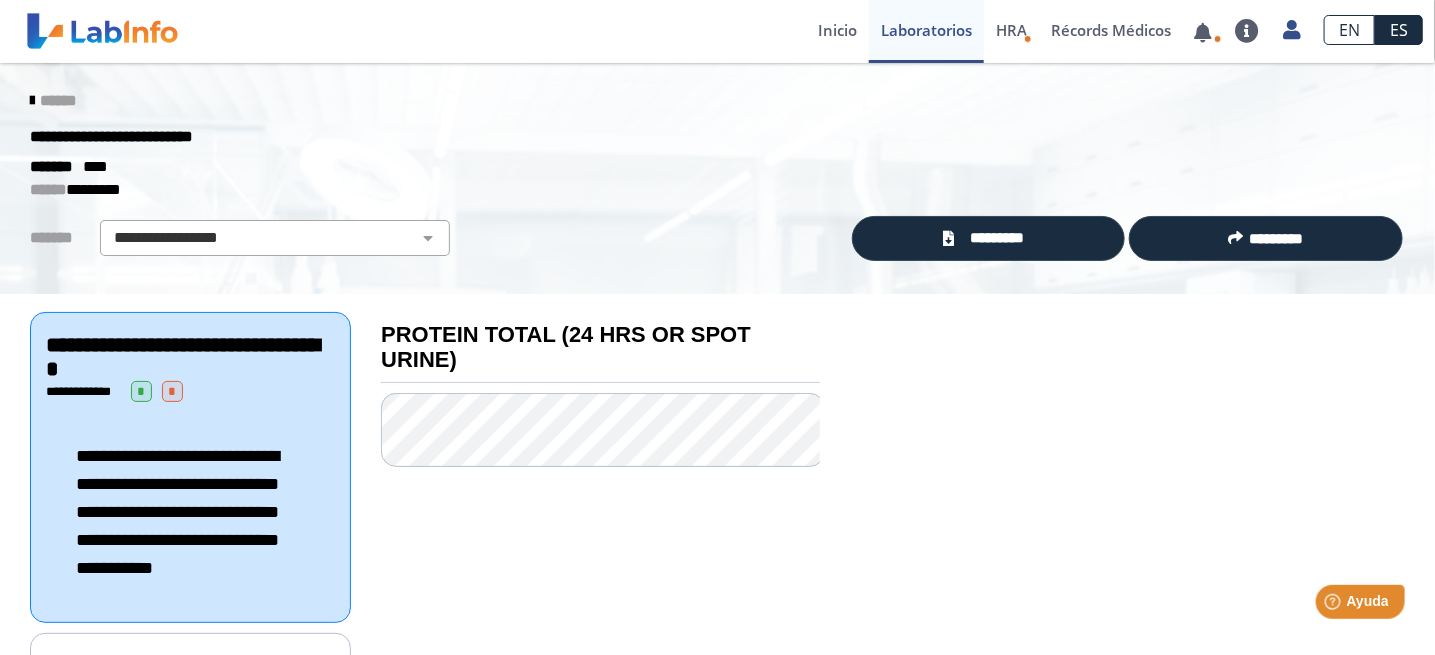 click on "**********" 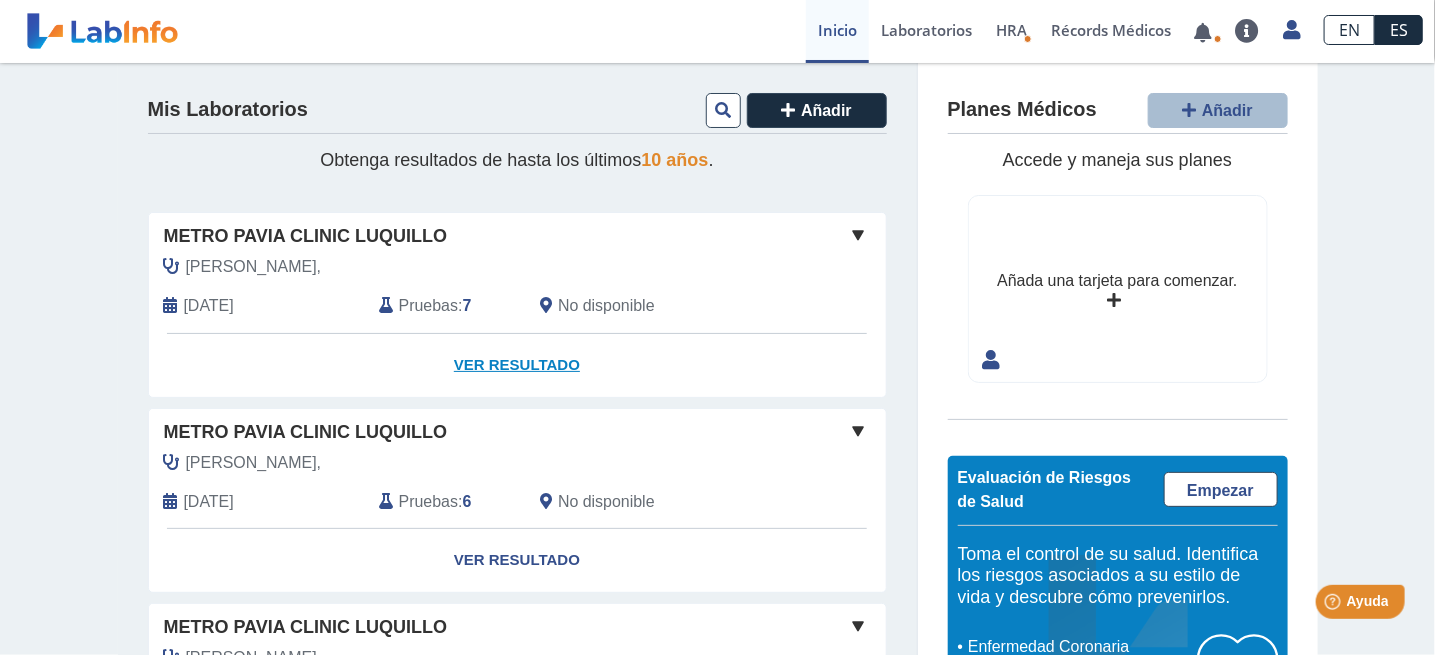 click on "Ver Resultado" 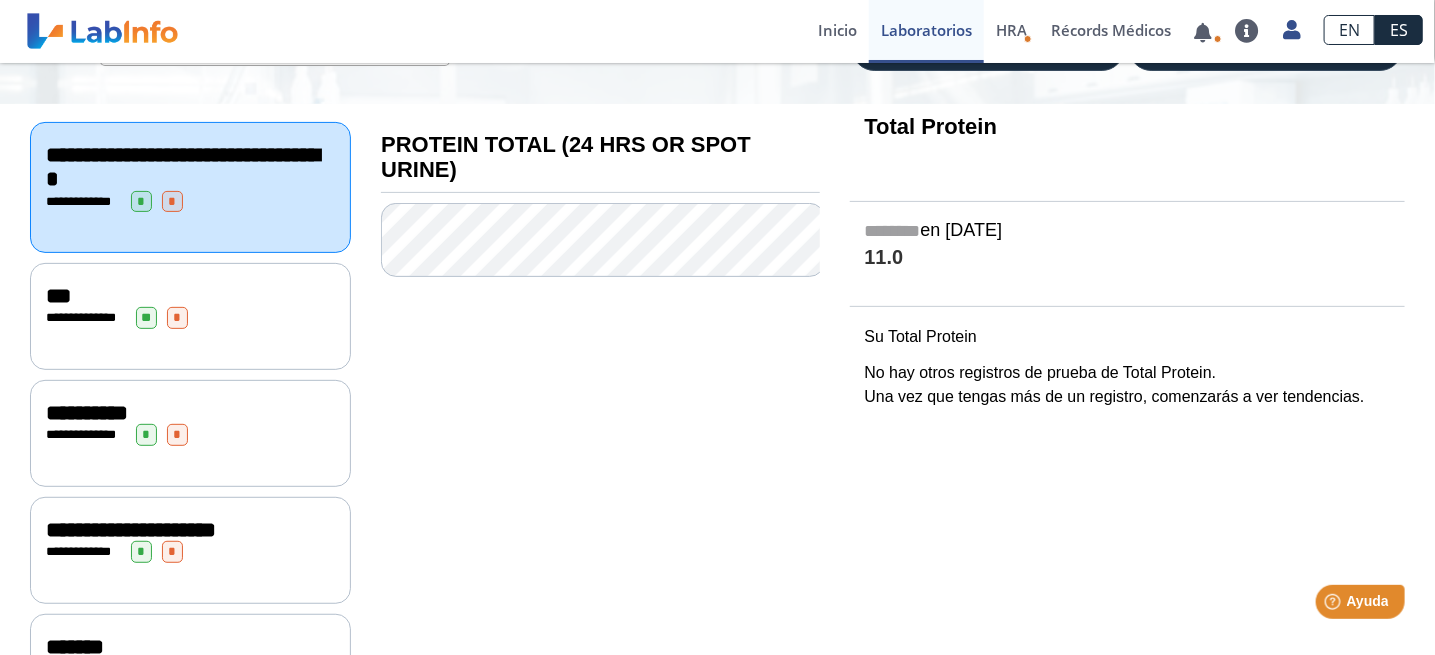 scroll, scrollTop: 160, scrollLeft: 0, axis: vertical 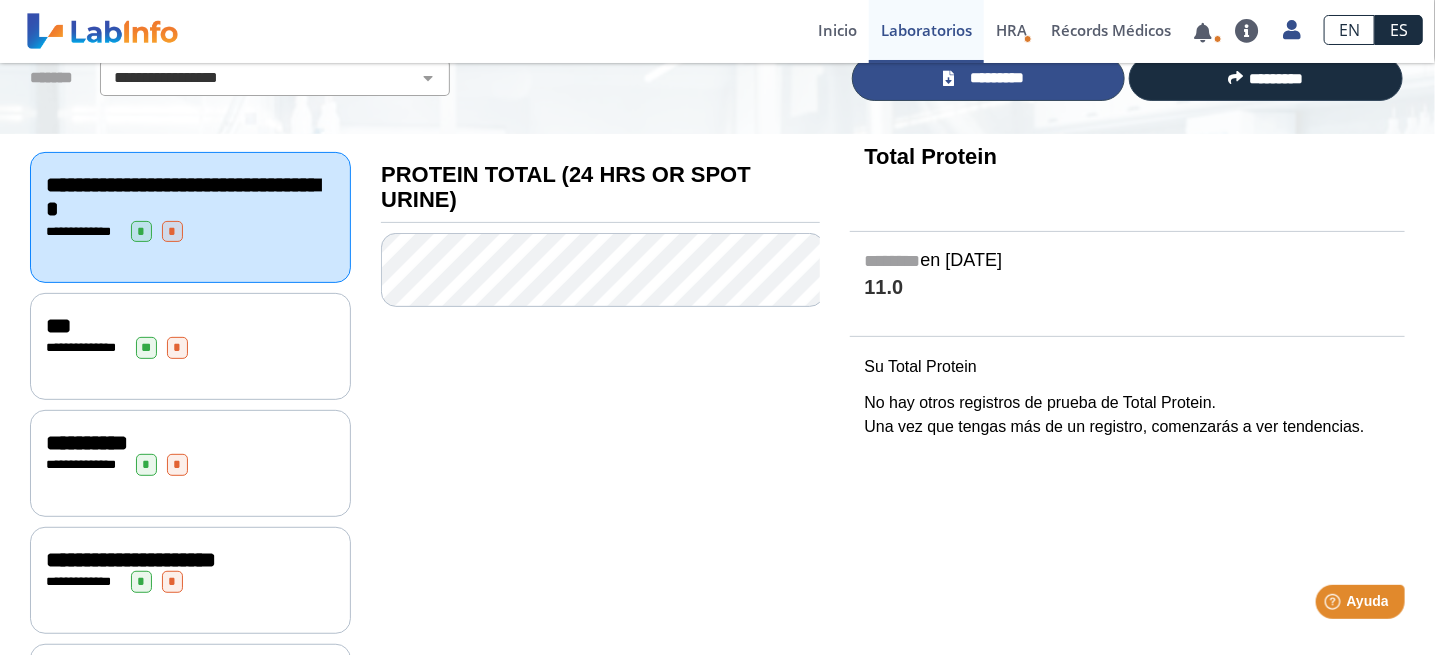 click on "*********" 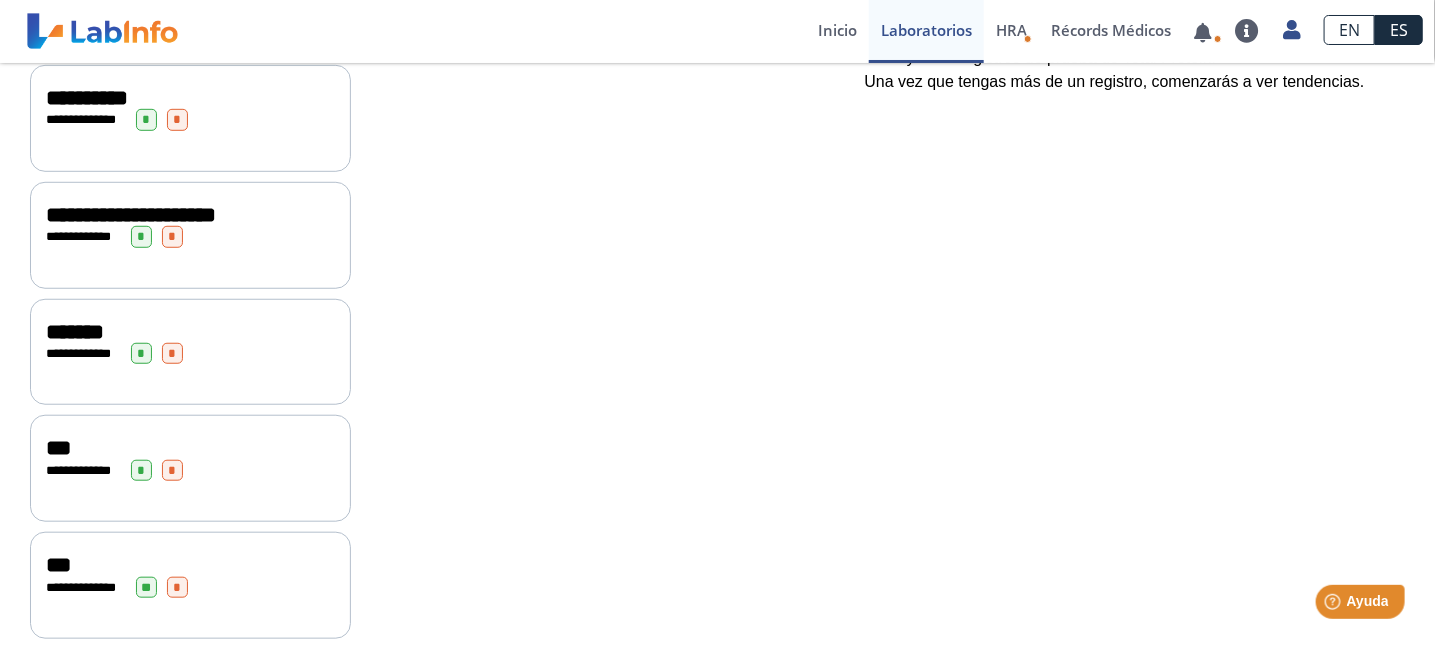 scroll, scrollTop: 509, scrollLeft: 0, axis: vertical 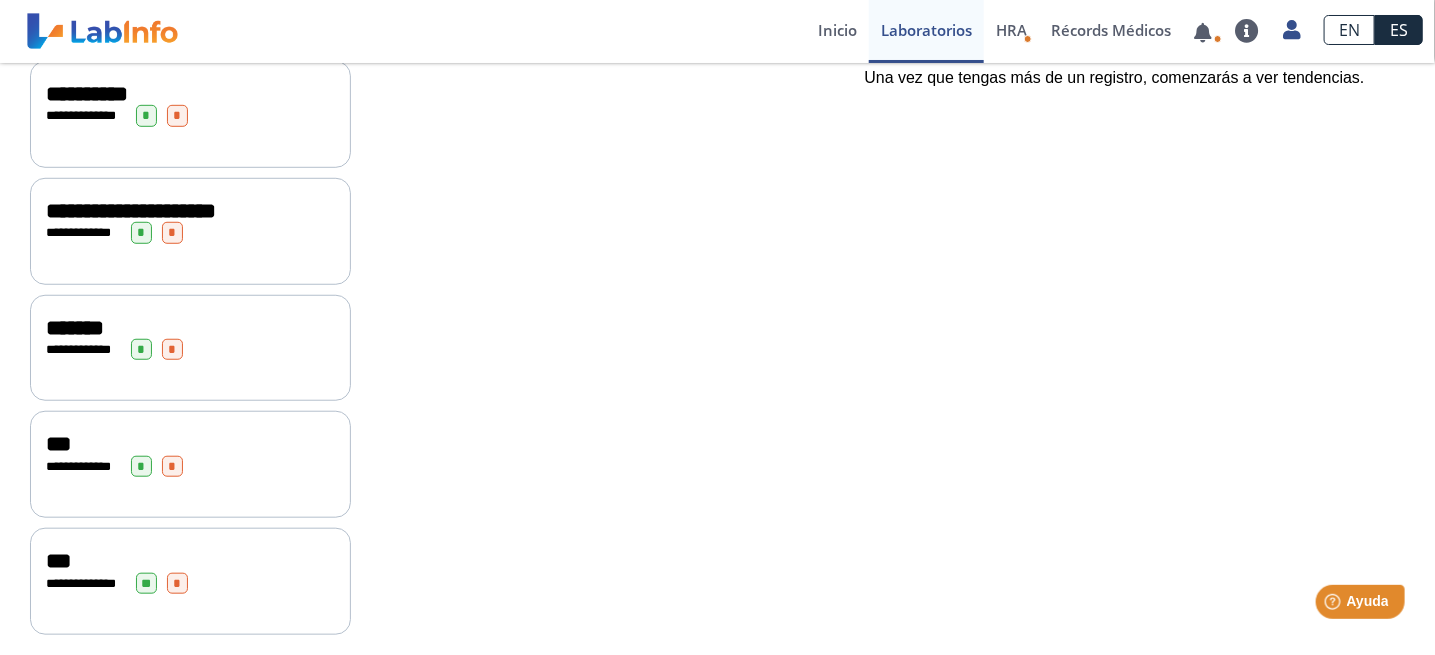 click on "***" 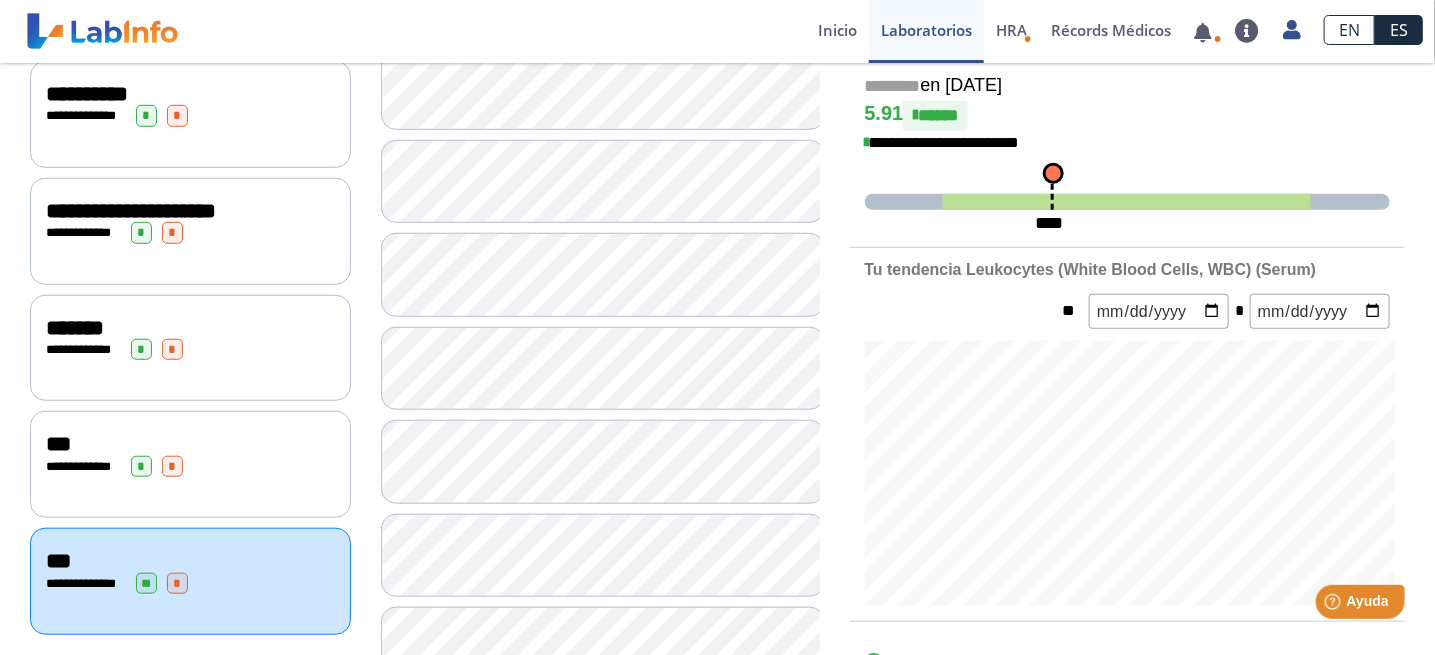 click on "***" 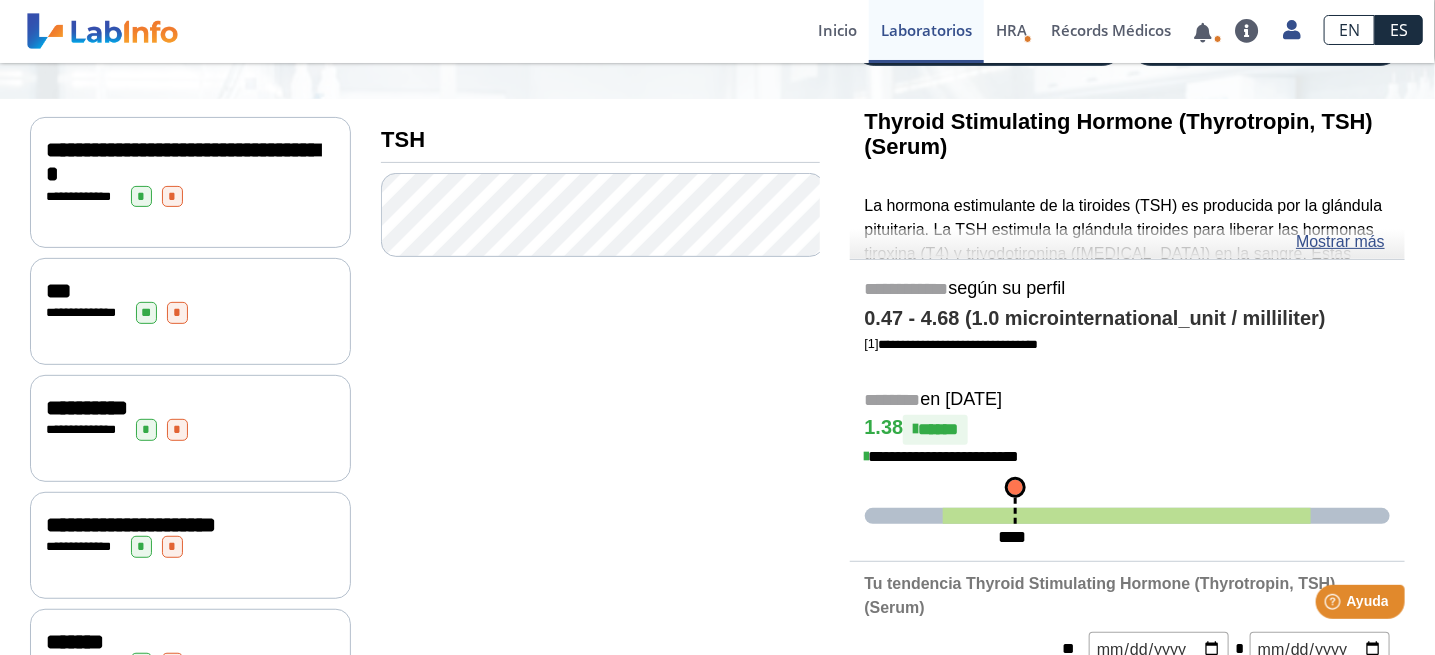 scroll, scrollTop: 153, scrollLeft: 0, axis: vertical 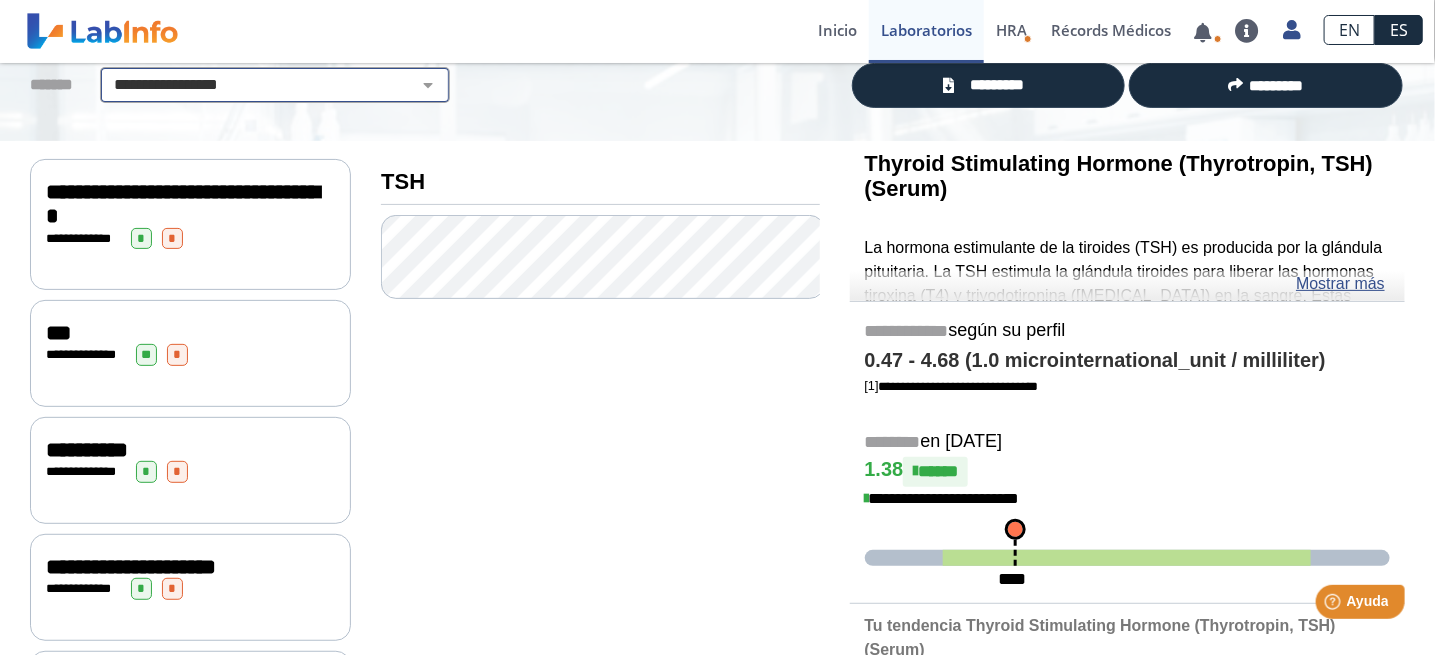 click on "**********" 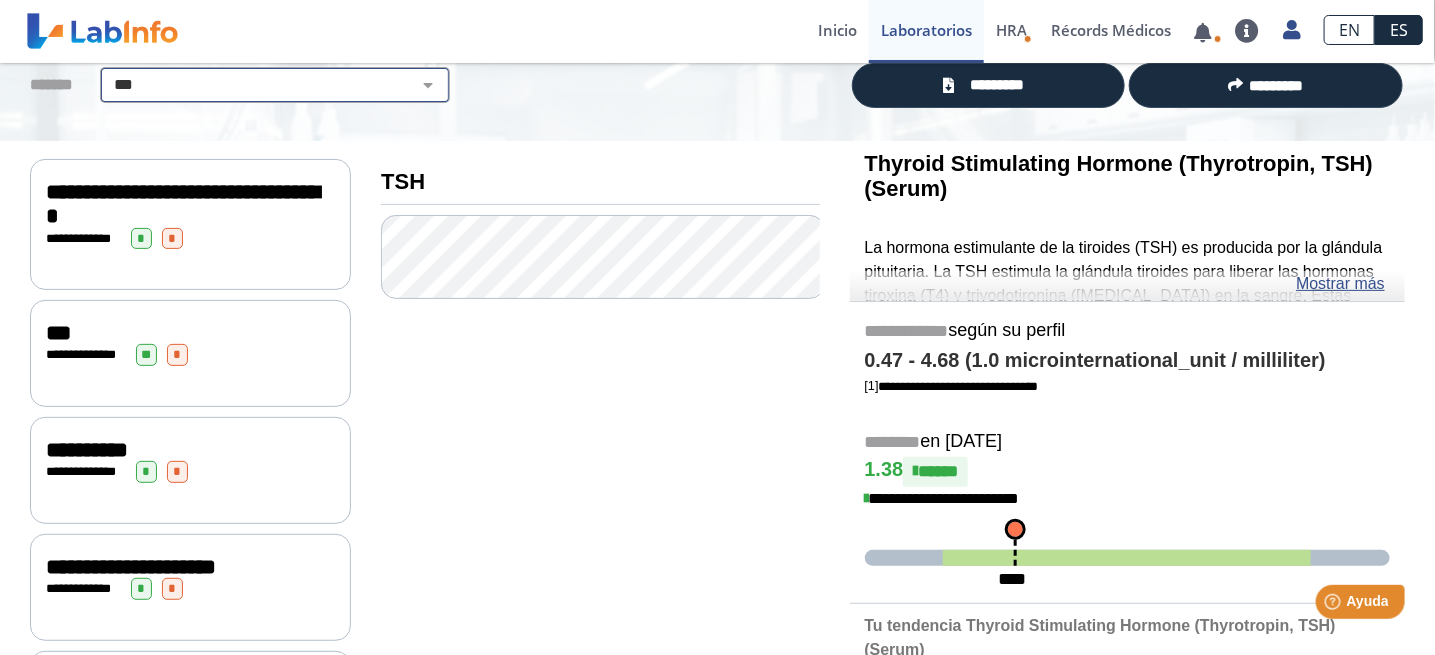 click on "**********" 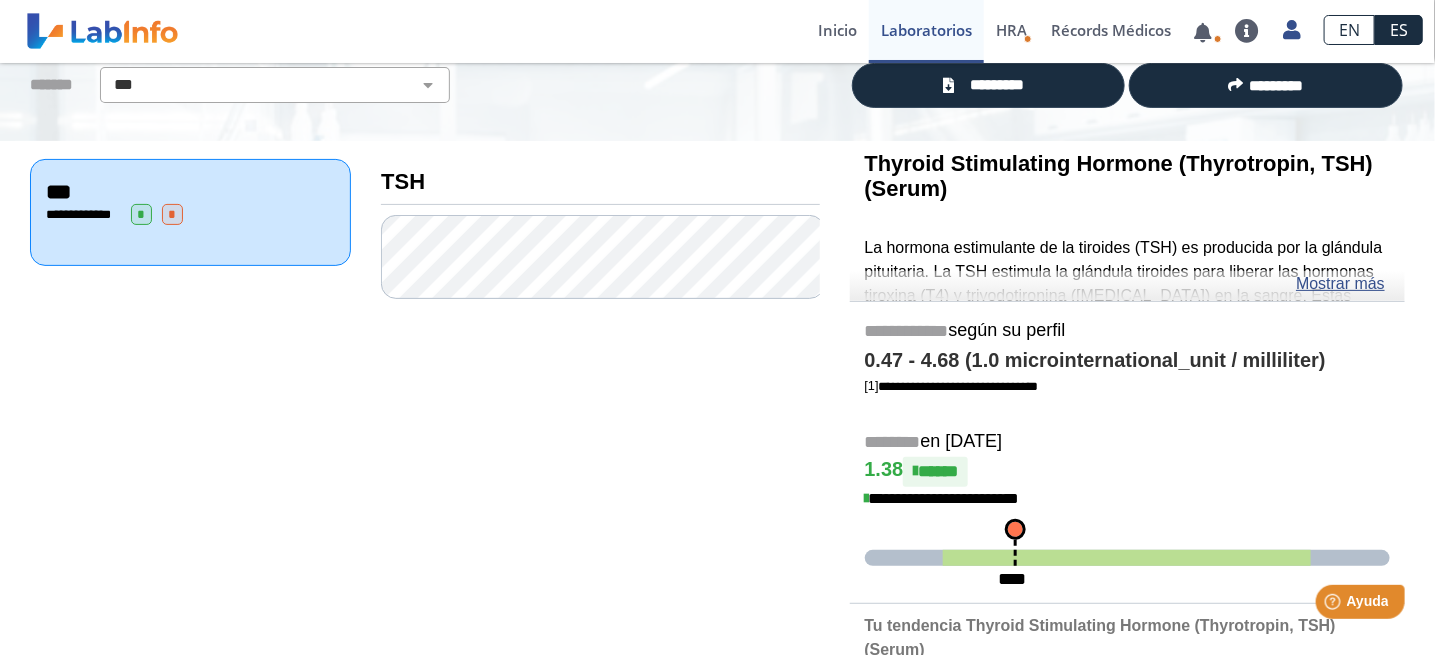 click on "*" 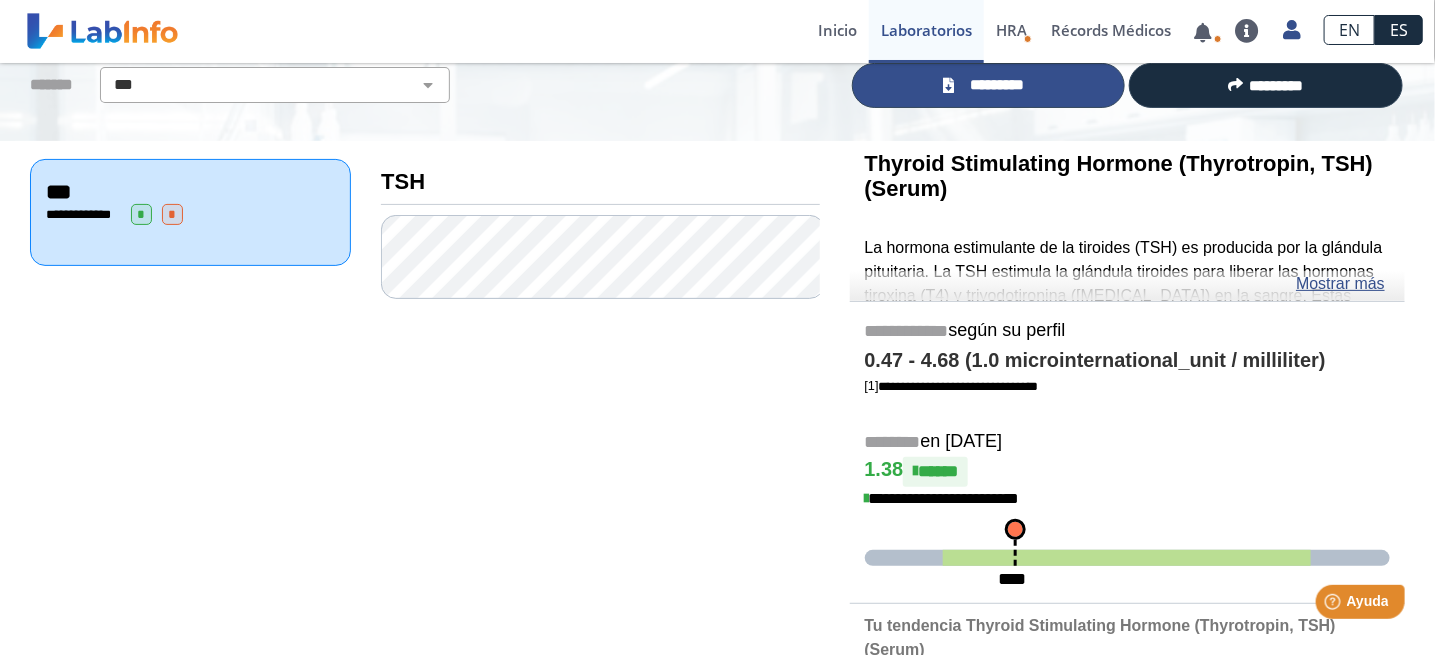 click on "*********" 